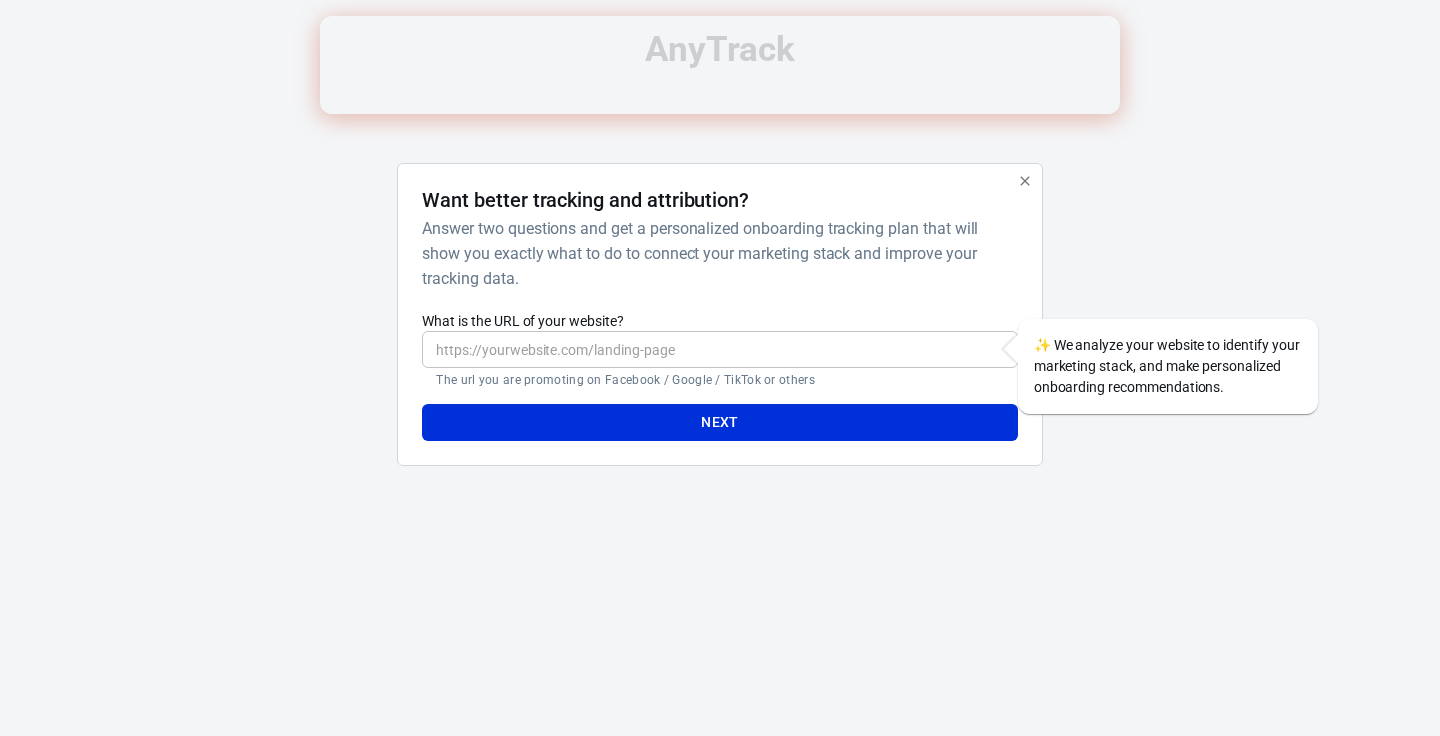 scroll, scrollTop: 0, scrollLeft: 0, axis: both 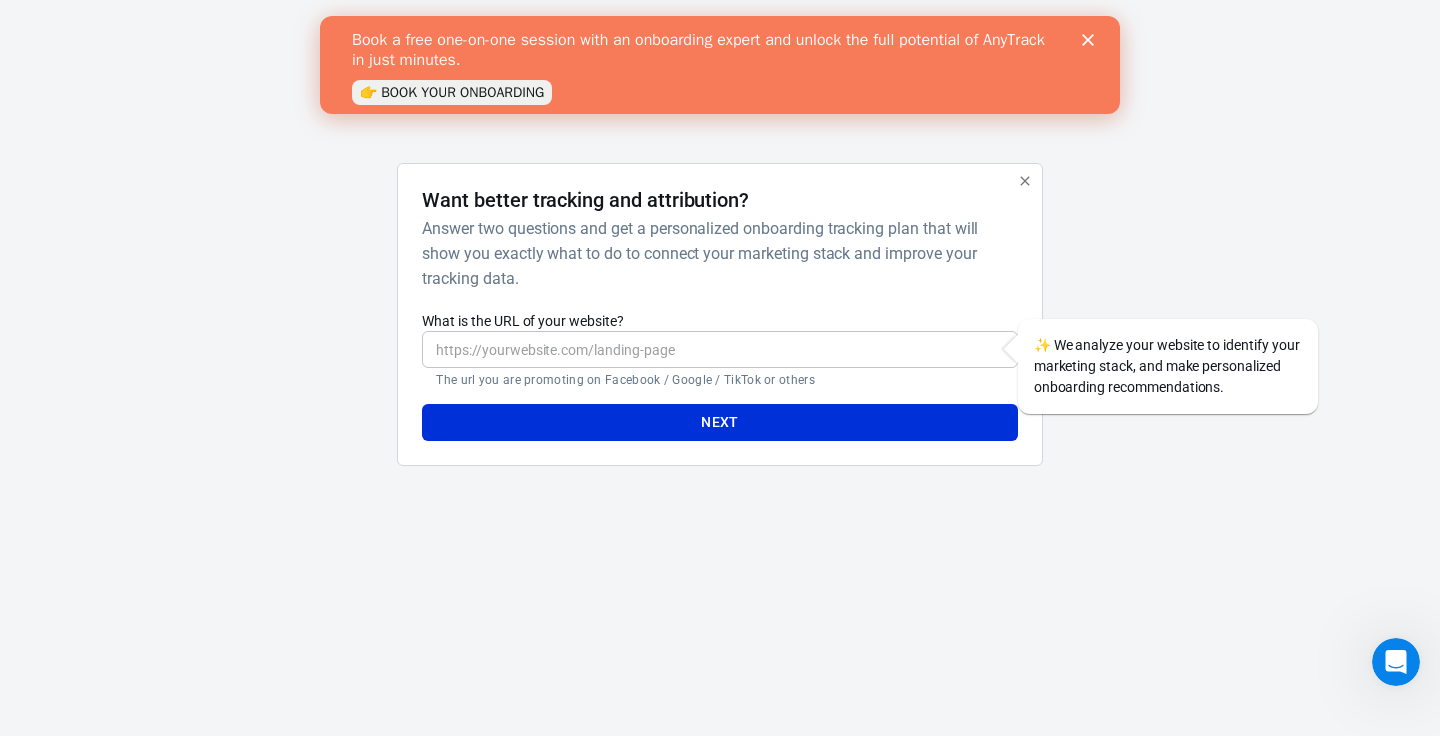 click on "What is the URL of your website?" at bounding box center [719, 349] 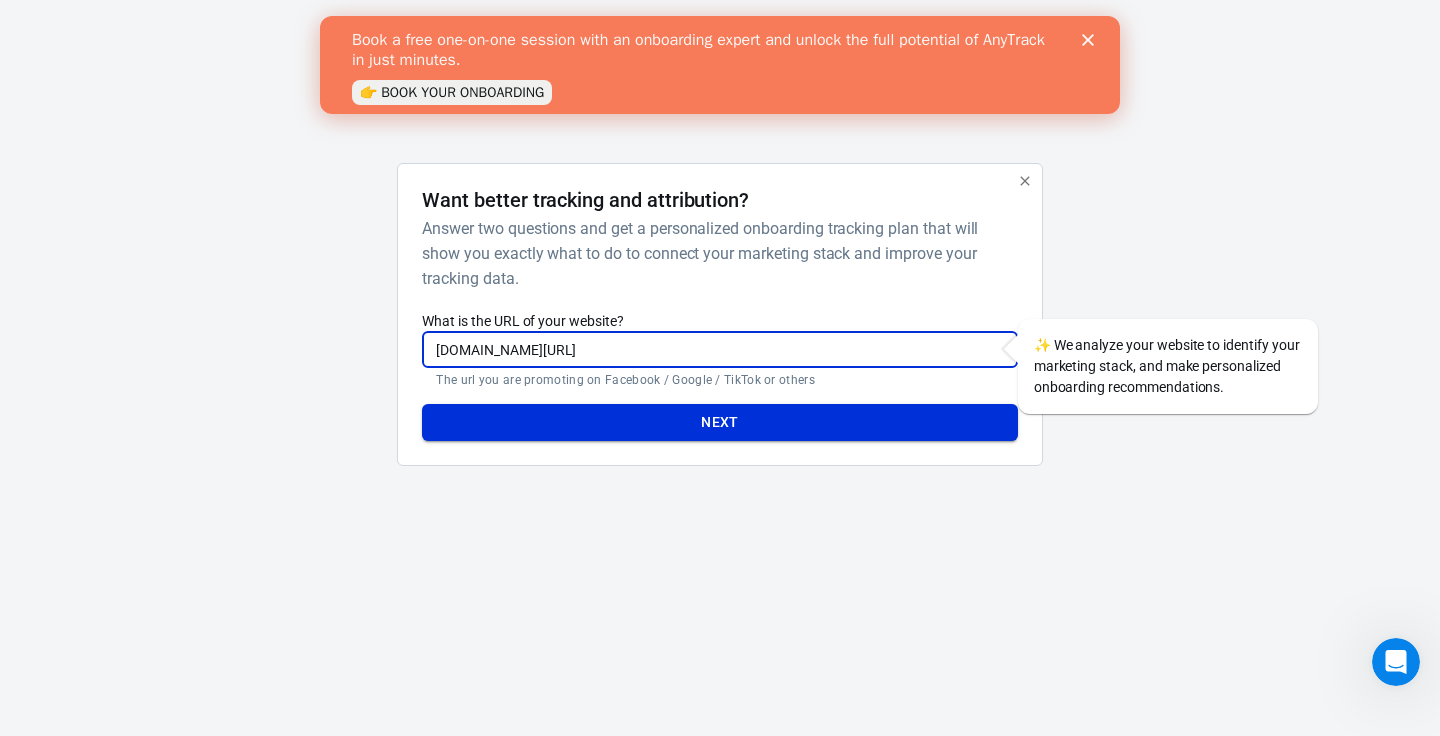 type on "[DOMAIN_NAME][URL]" 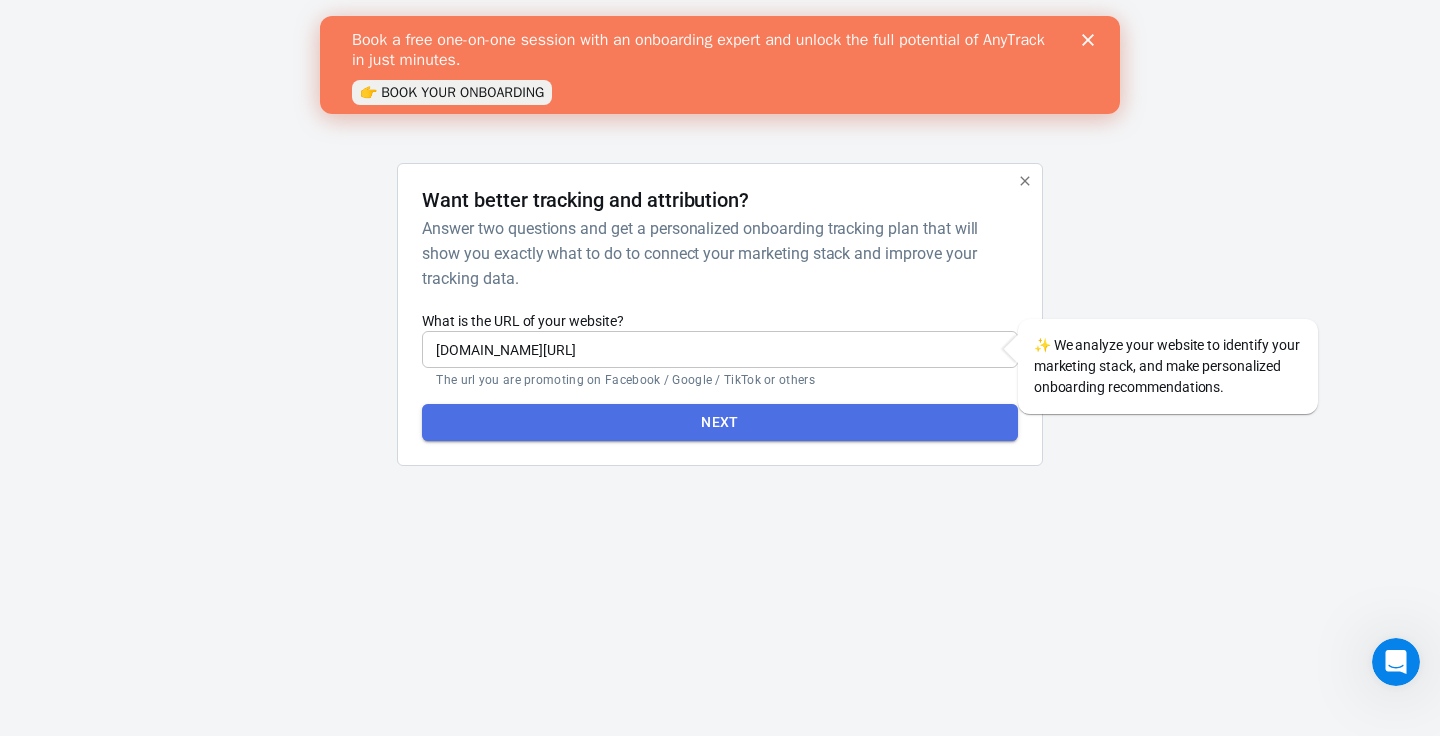 click on "Next" at bounding box center [719, 422] 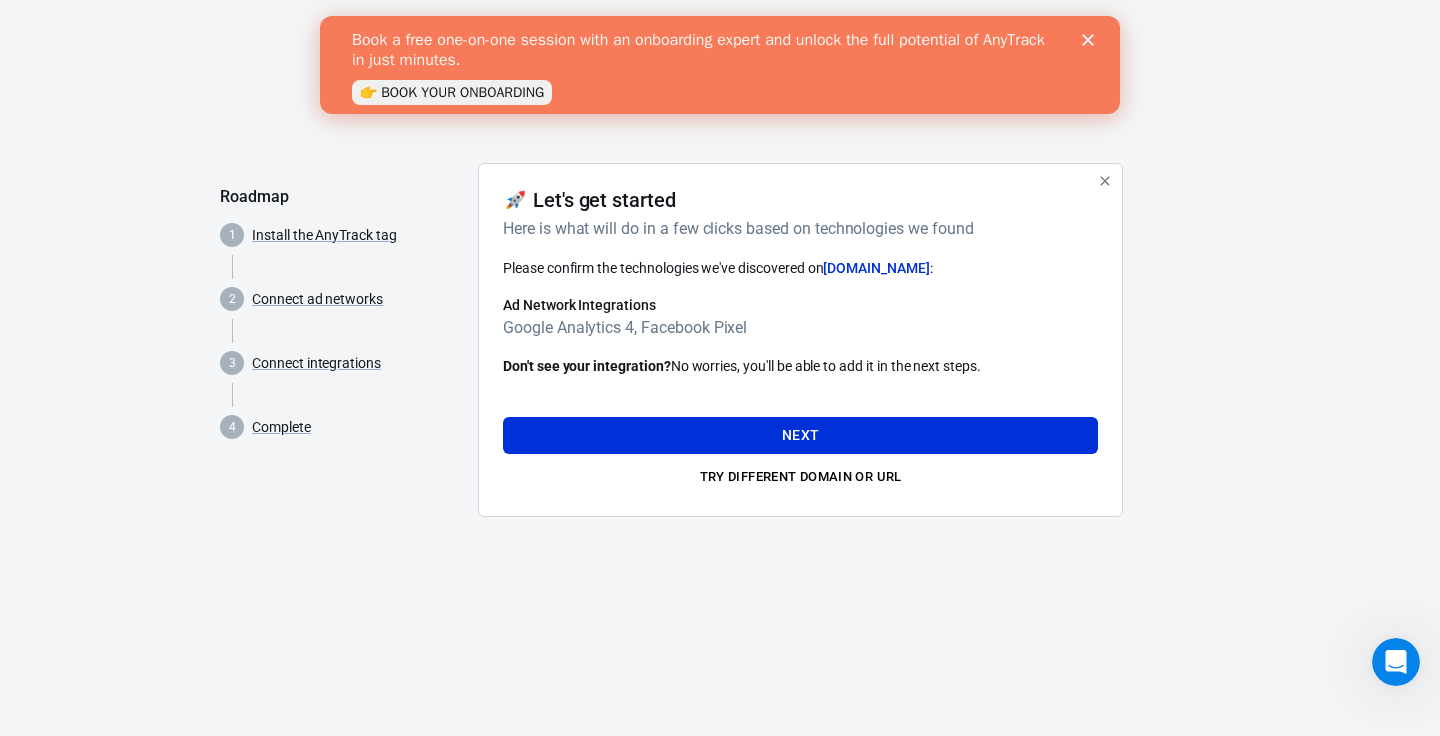 scroll, scrollTop: 0, scrollLeft: 0, axis: both 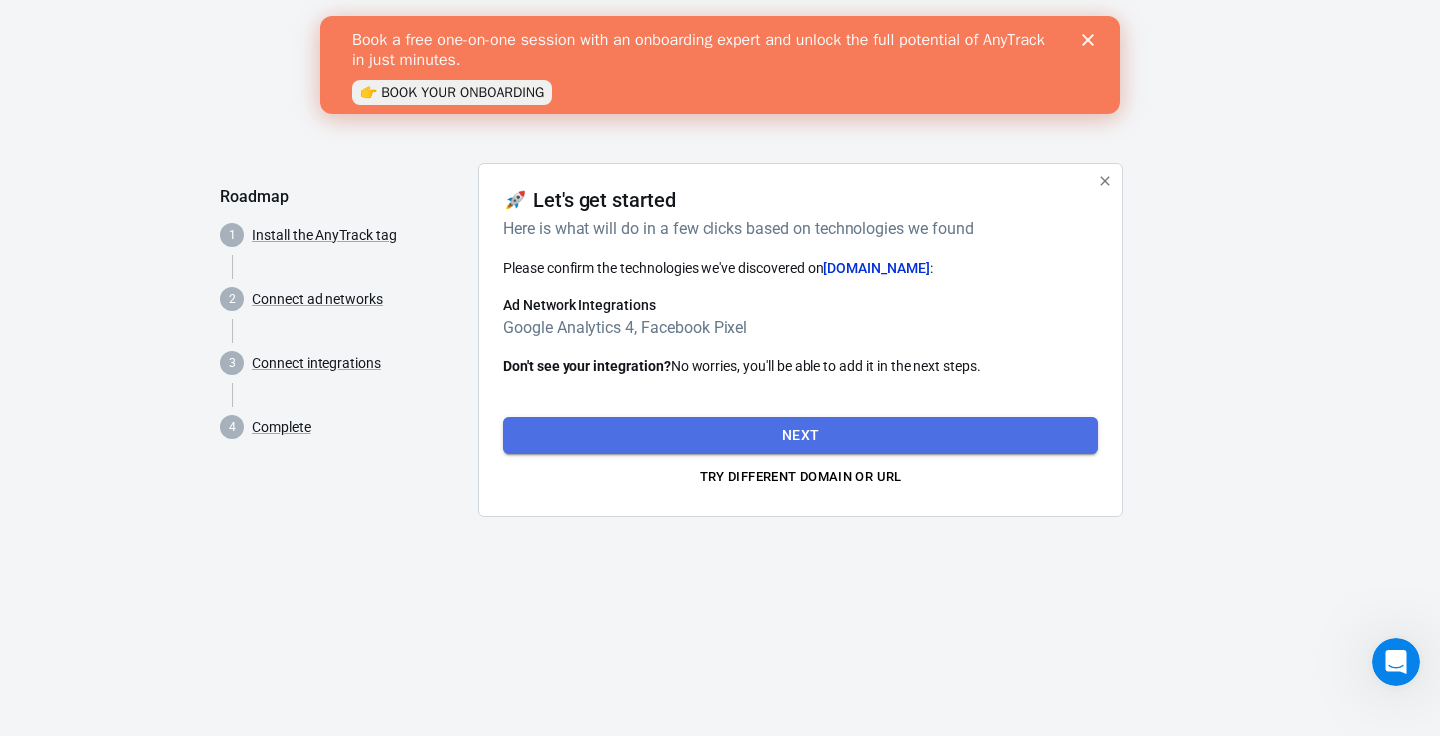 click on "Next" at bounding box center (800, 435) 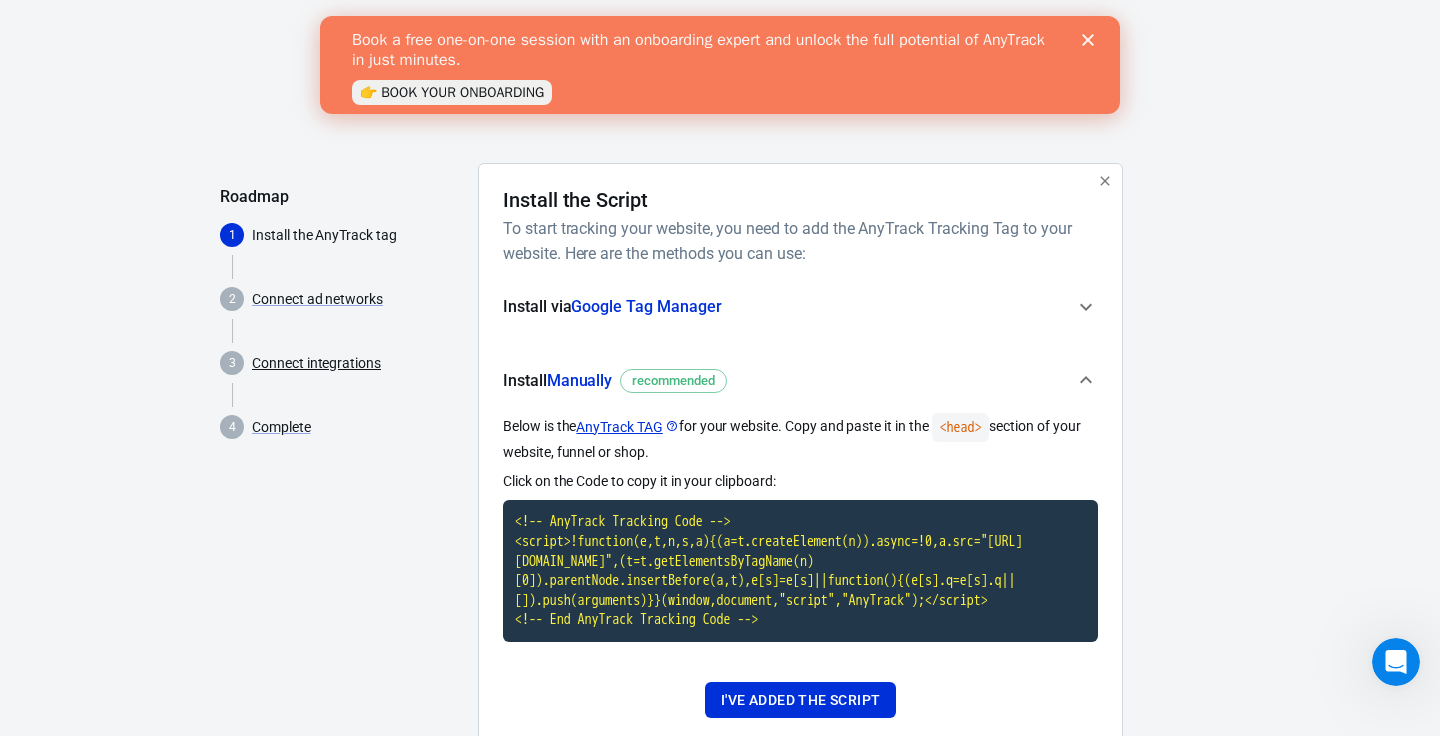 scroll, scrollTop: 0, scrollLeft: 0, axis: both 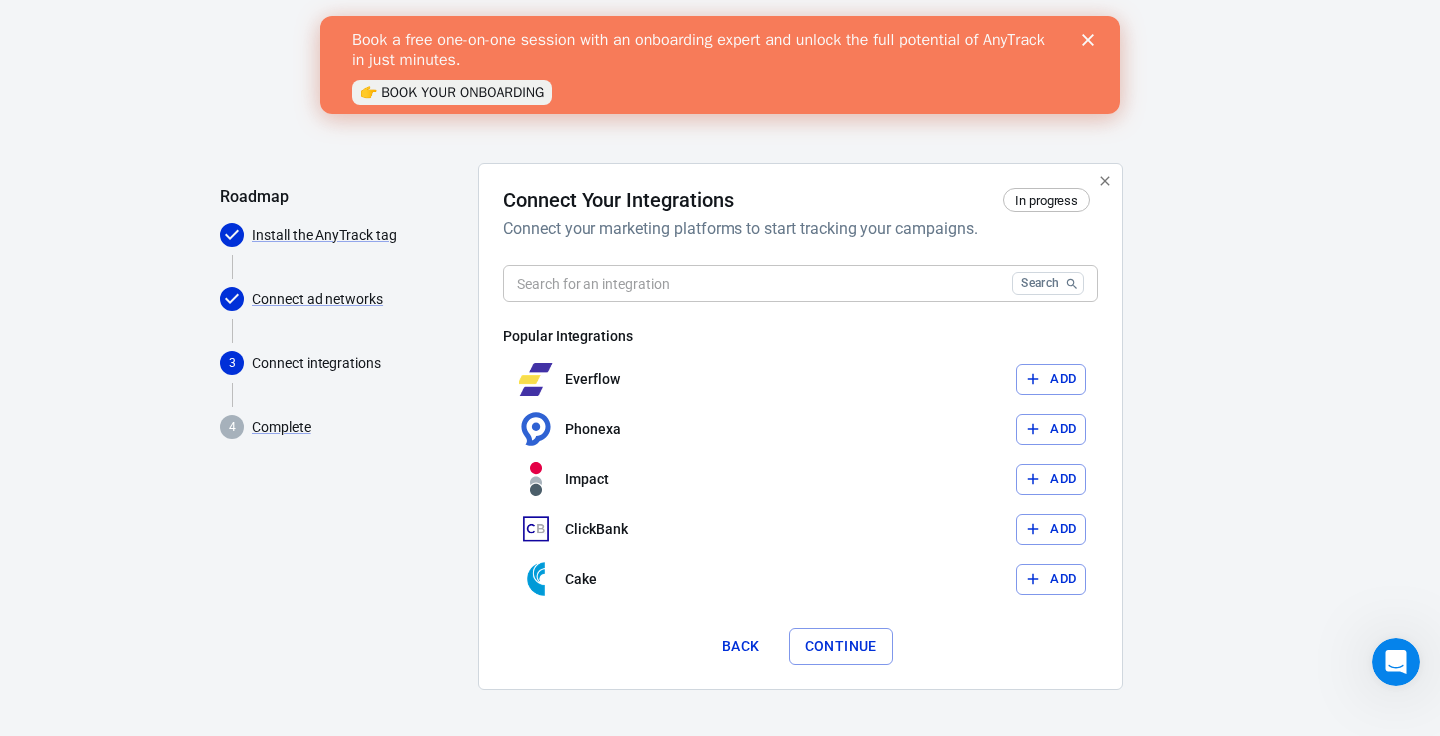 click at bounding box center (753, 283) 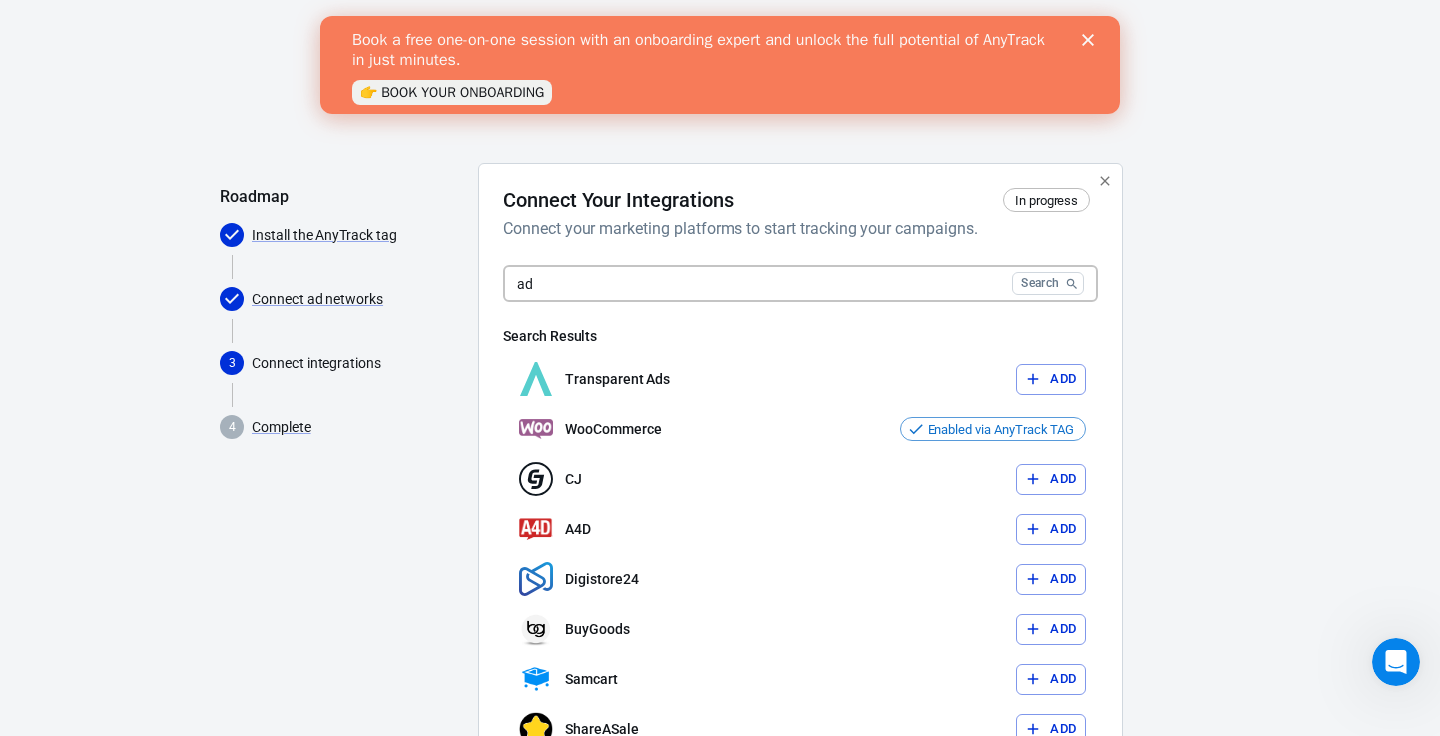 type on "a" 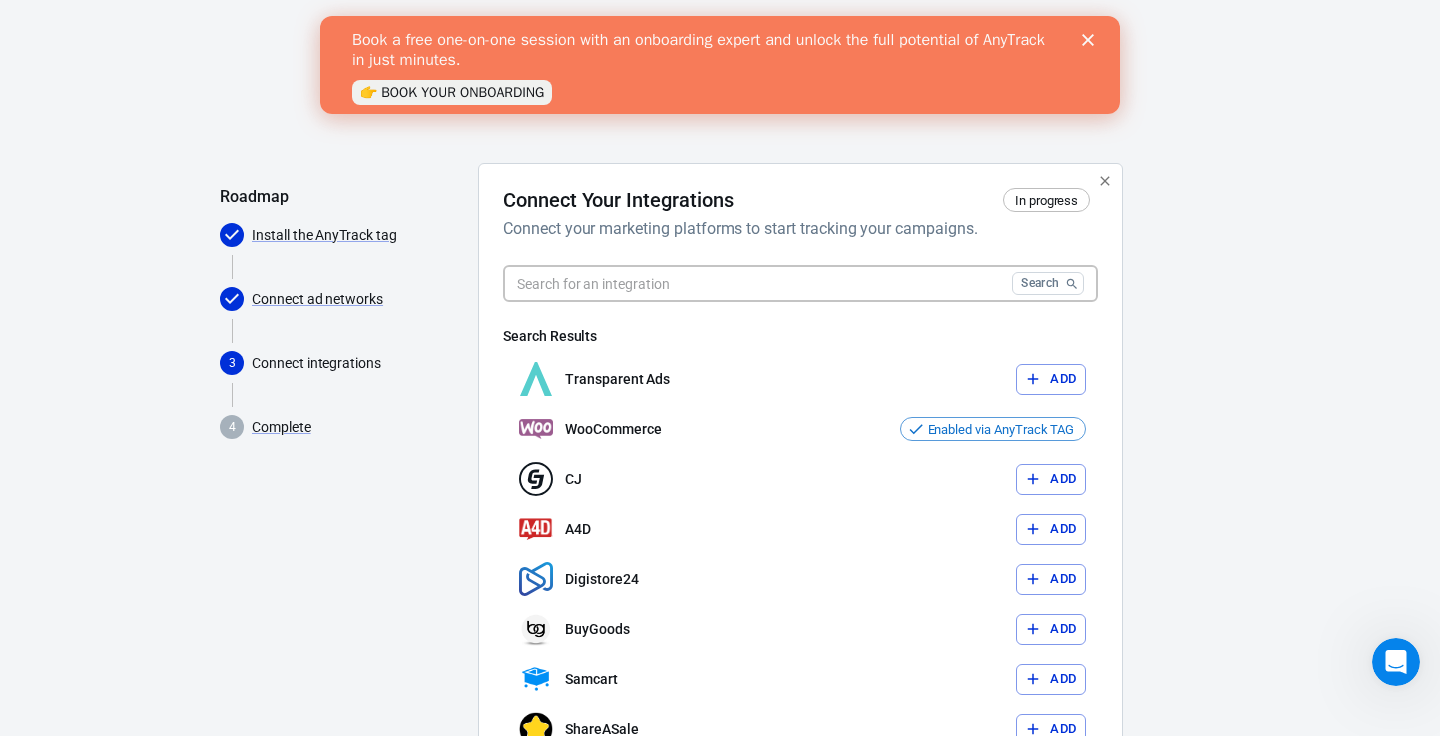 type on "i" 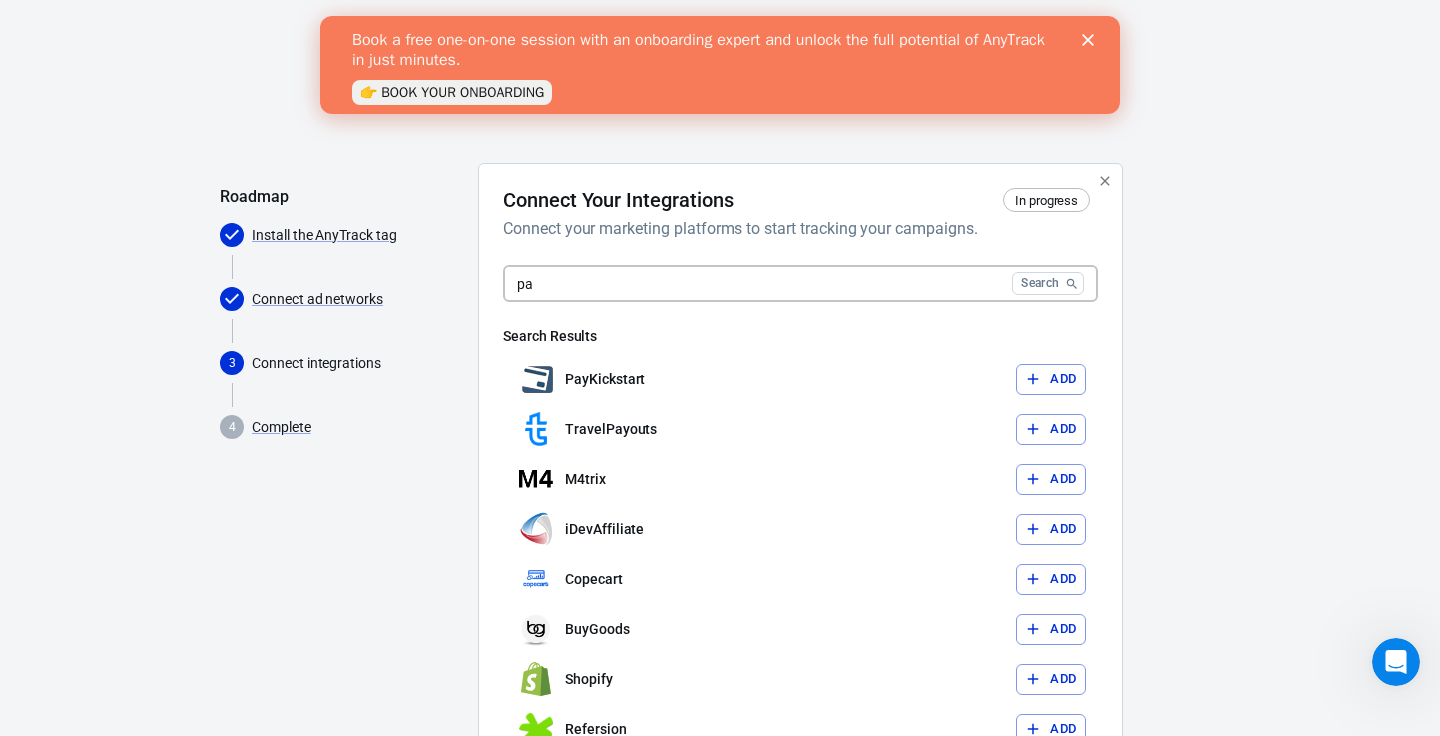 type on "p" 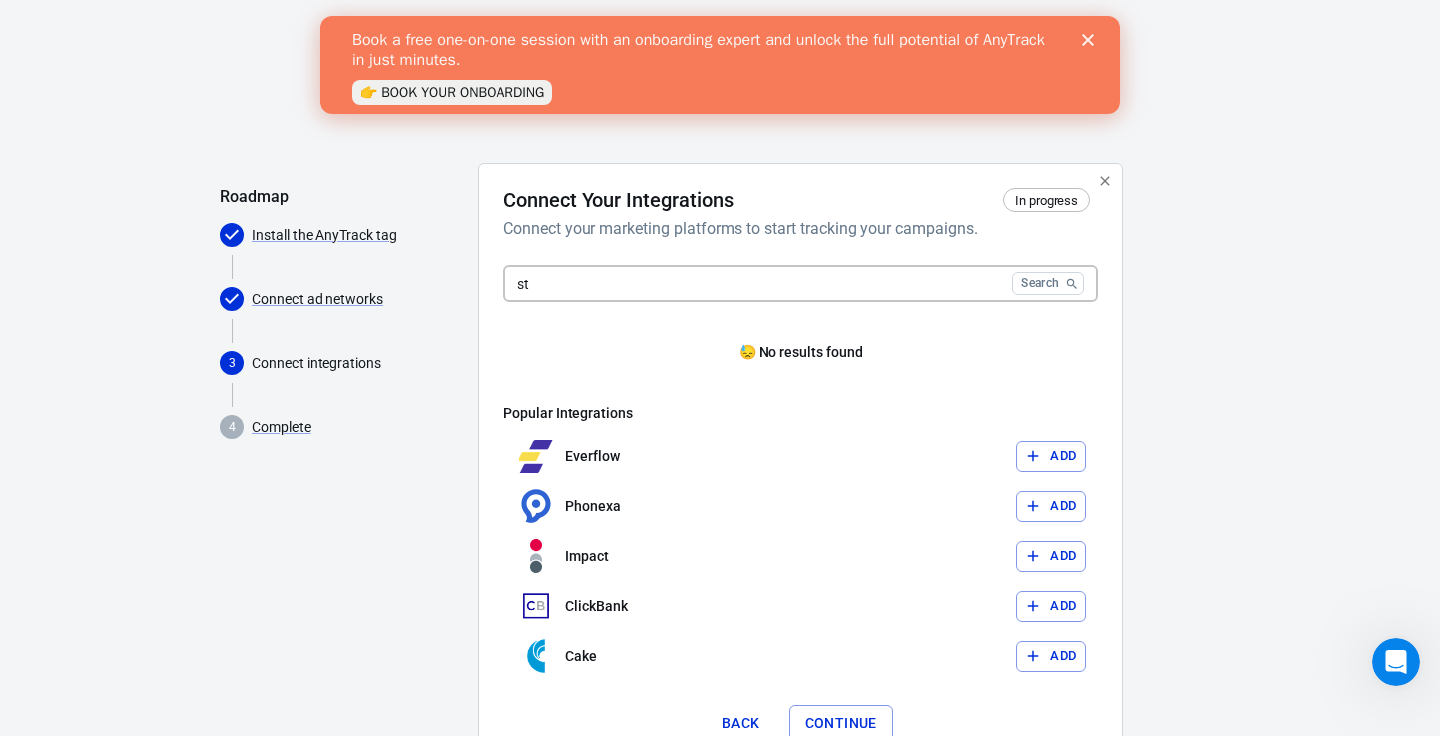 type on "s" 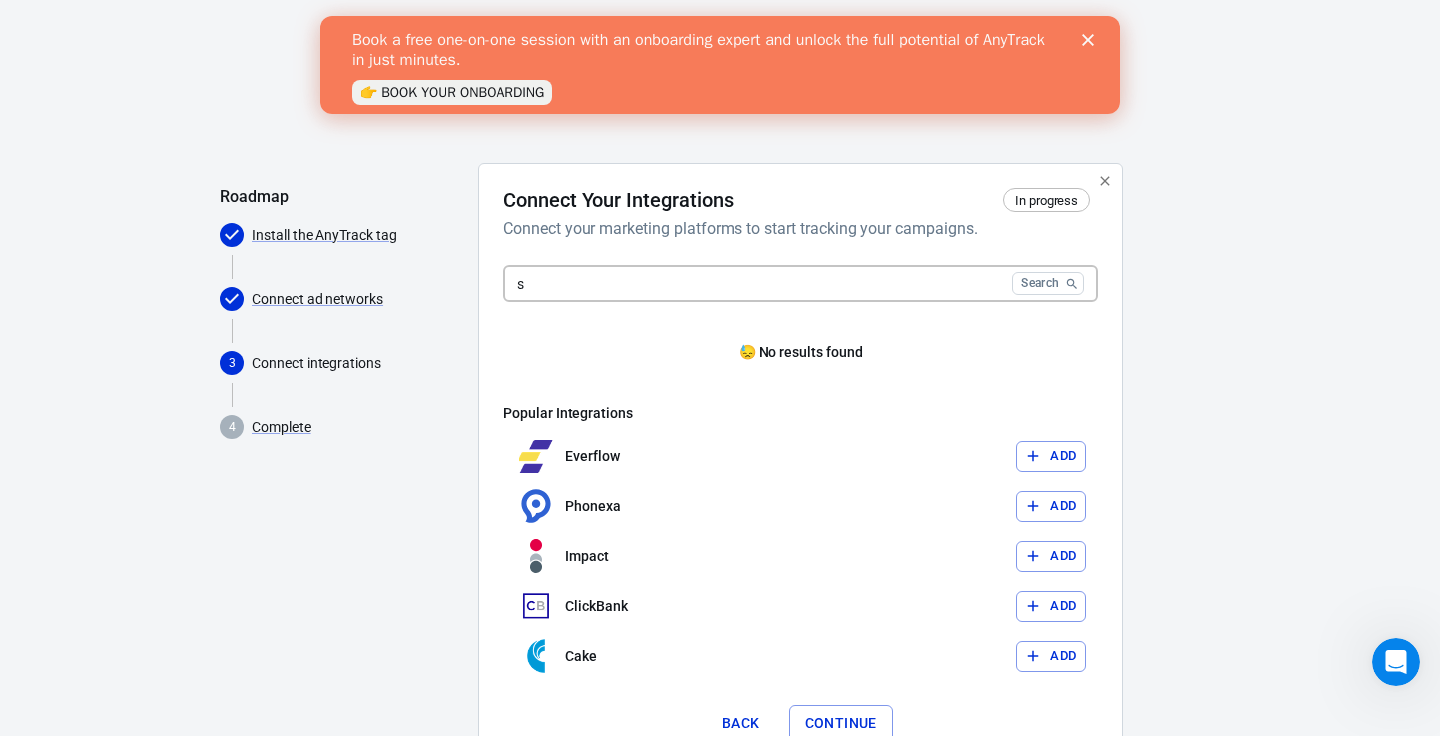 type 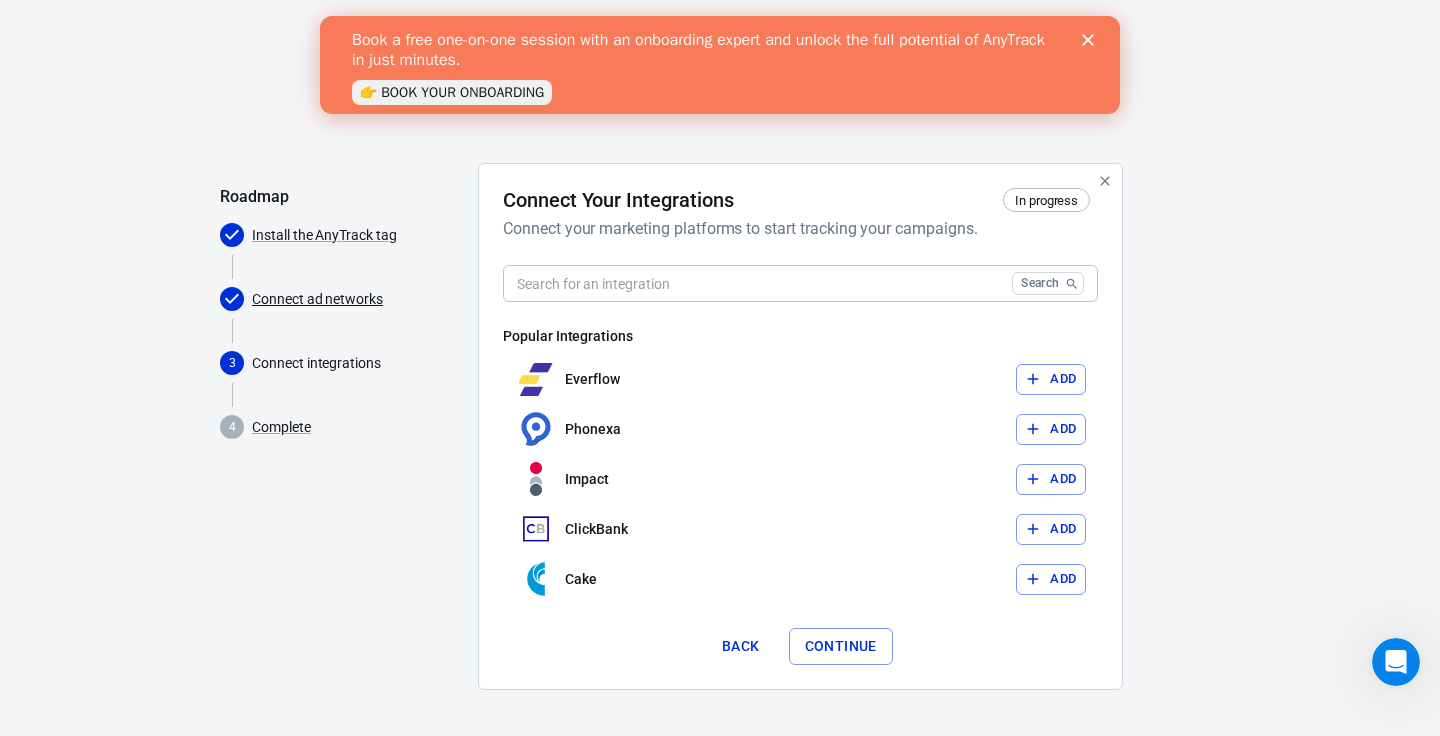 click on "Connect ad networks" at bounding box center [317, 299] 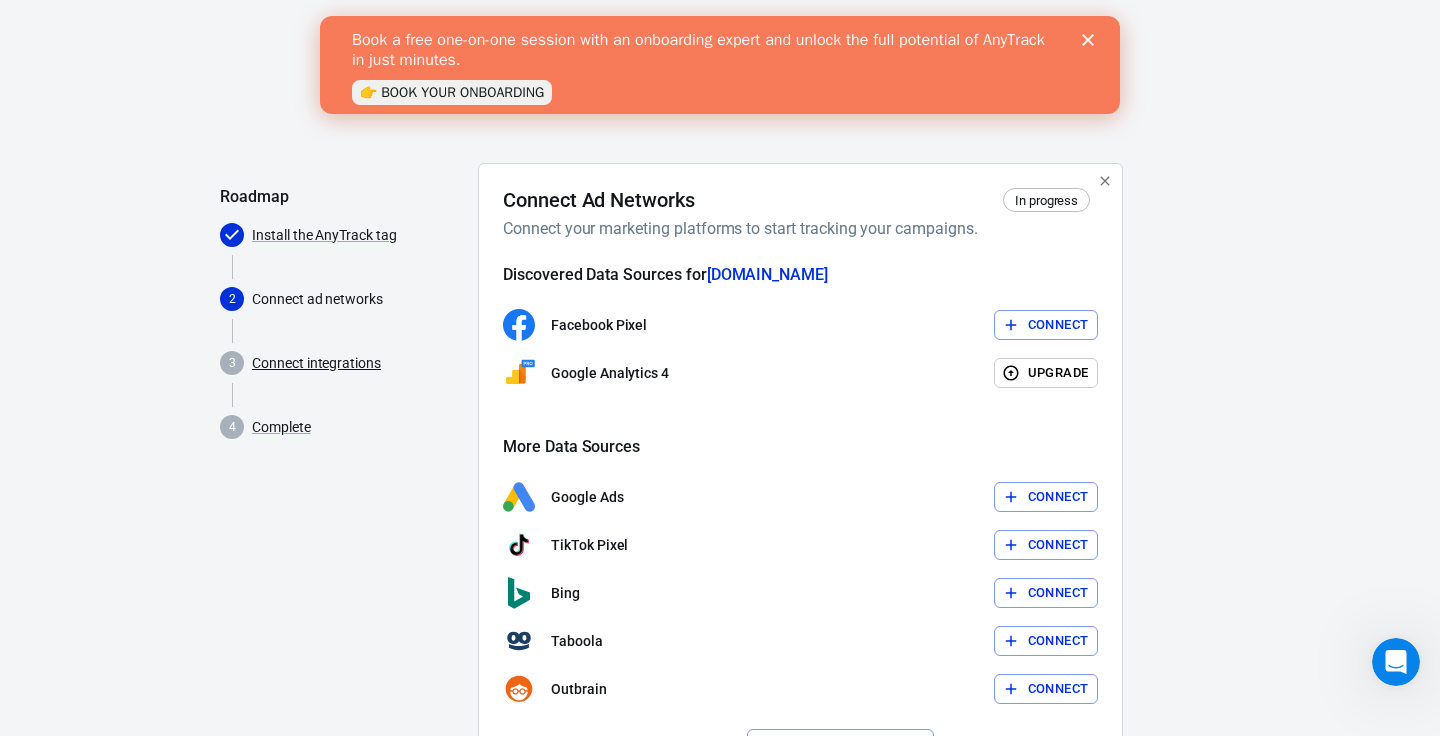 scroll, scrollTop: 0, scrollLeft: 0, axis: both 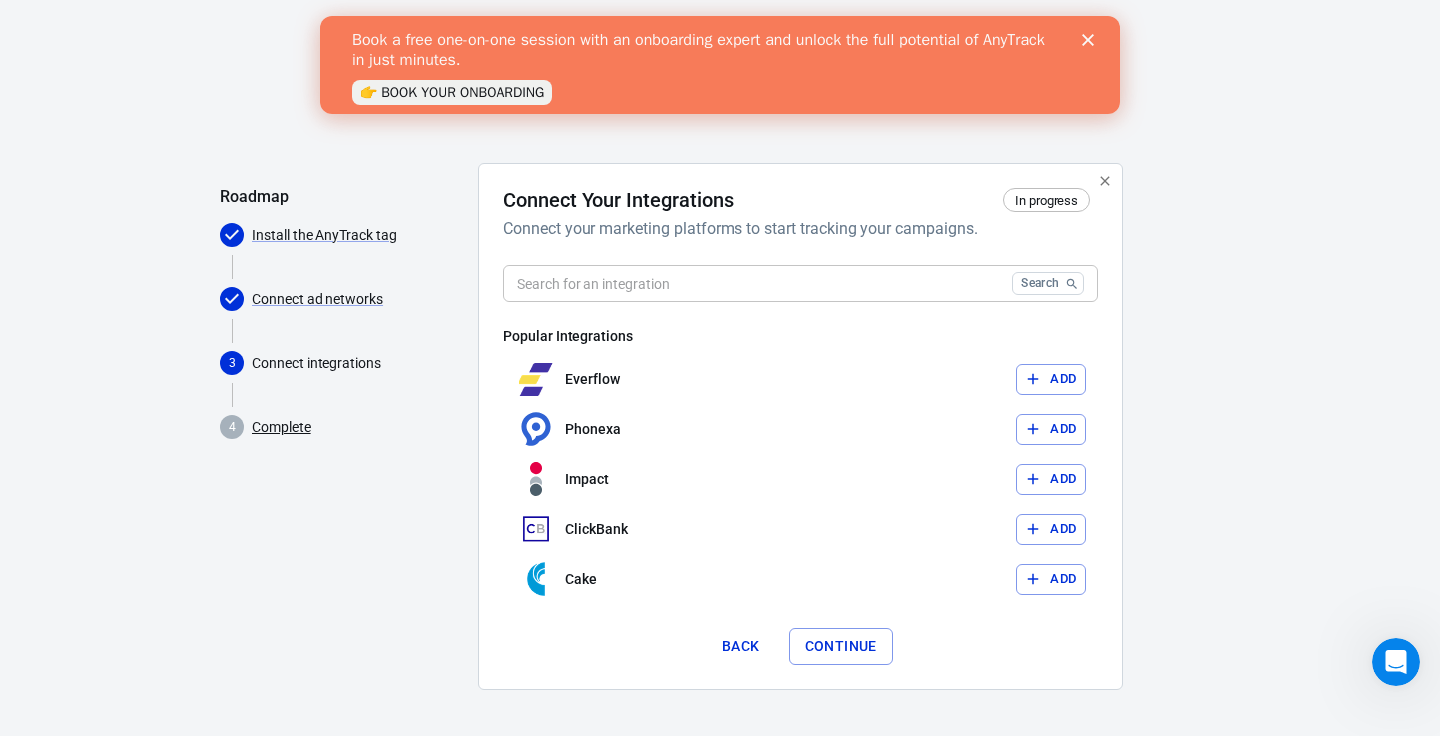 click on "Complete" at bounding box center (281, 427) 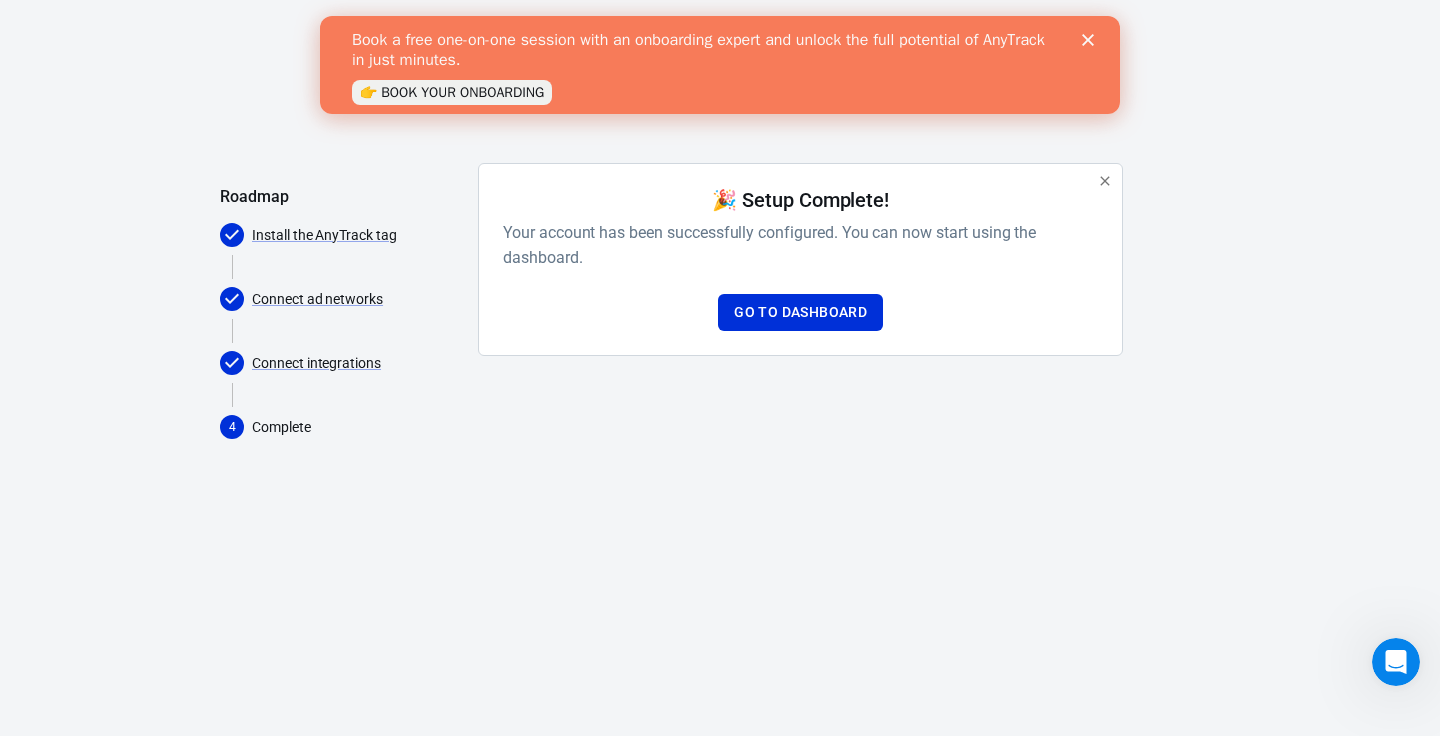 click on "🎉 Setup Complete! Your account has been successfully configured. You can now start using the dashboard. Go to Dashboard" at bounding box center (800, 259) 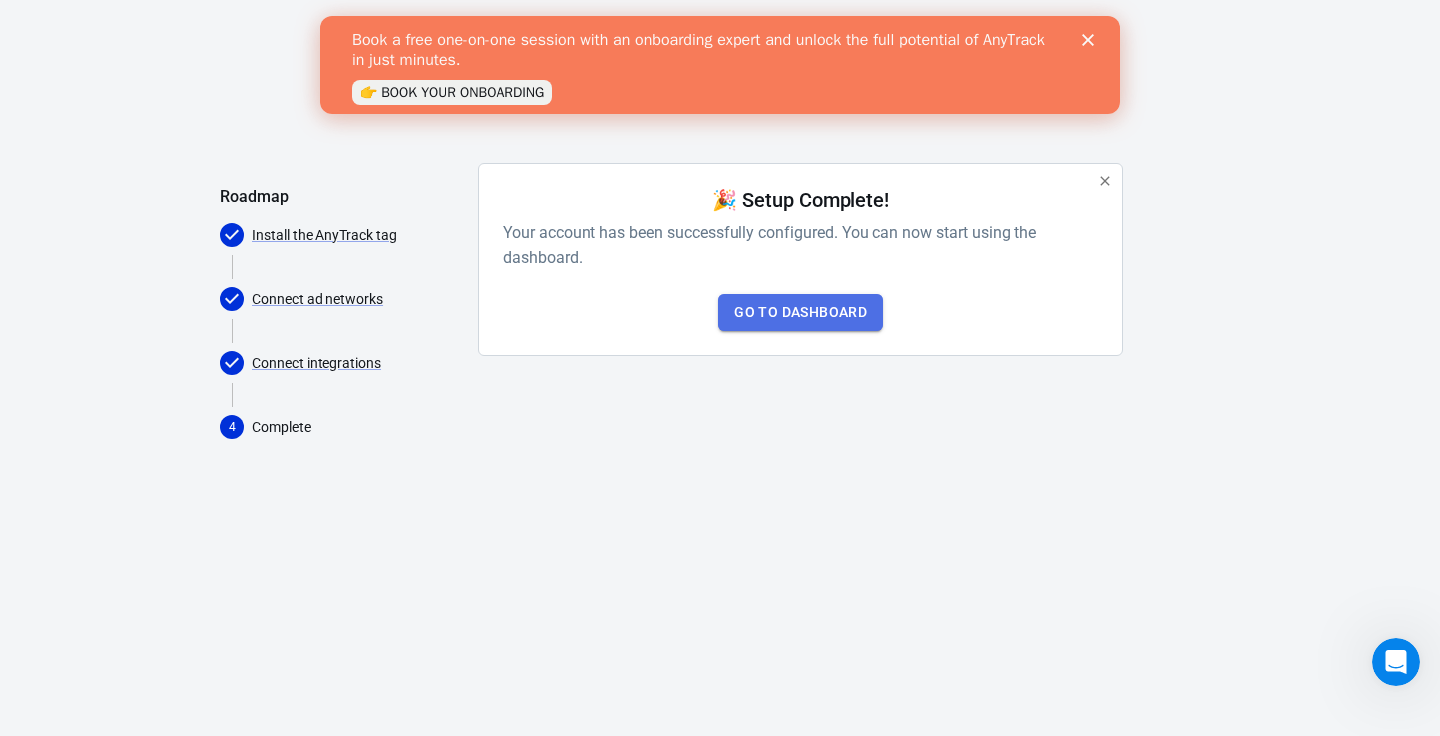 click on "Go to Dashboard" at bounding box center (800, 312) 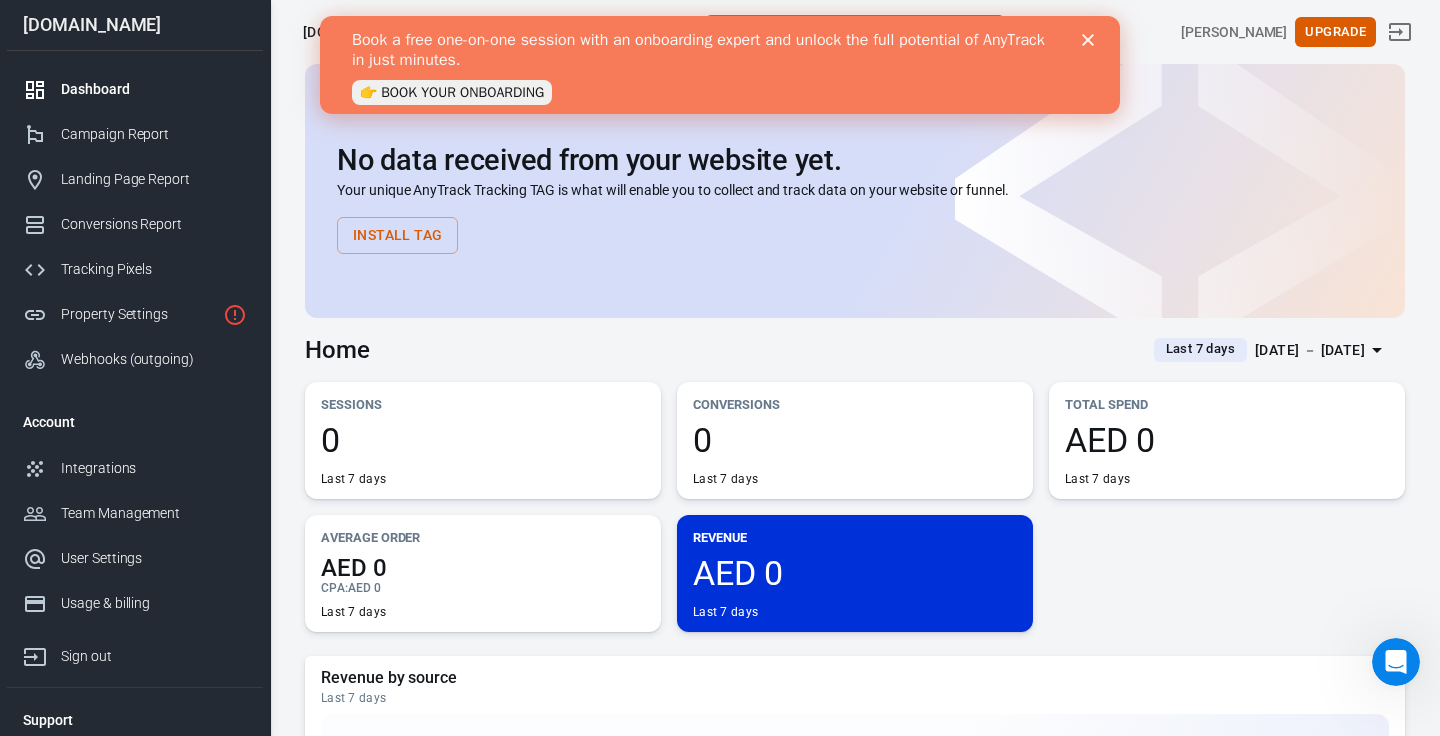 click 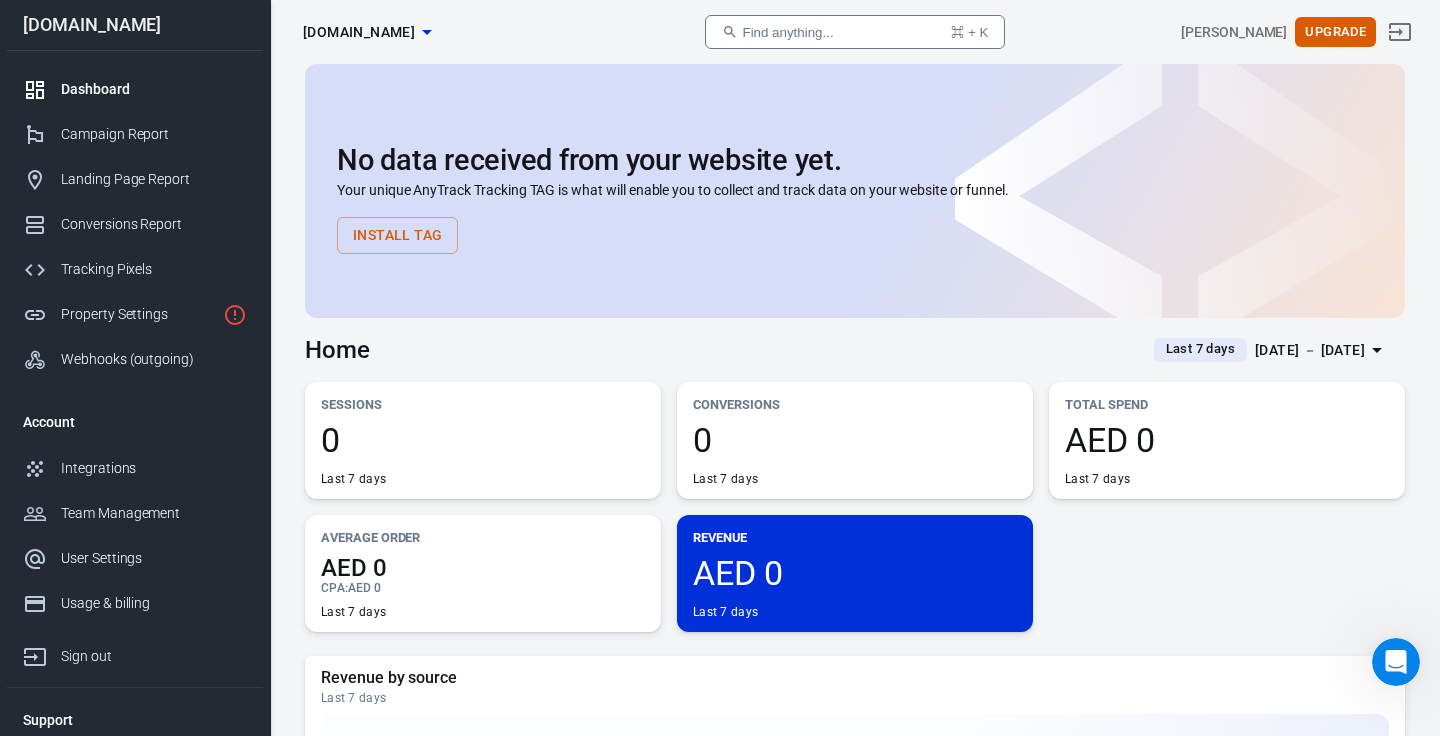scroll, scrollTop: 0, scrollLeft: 0, axis: both 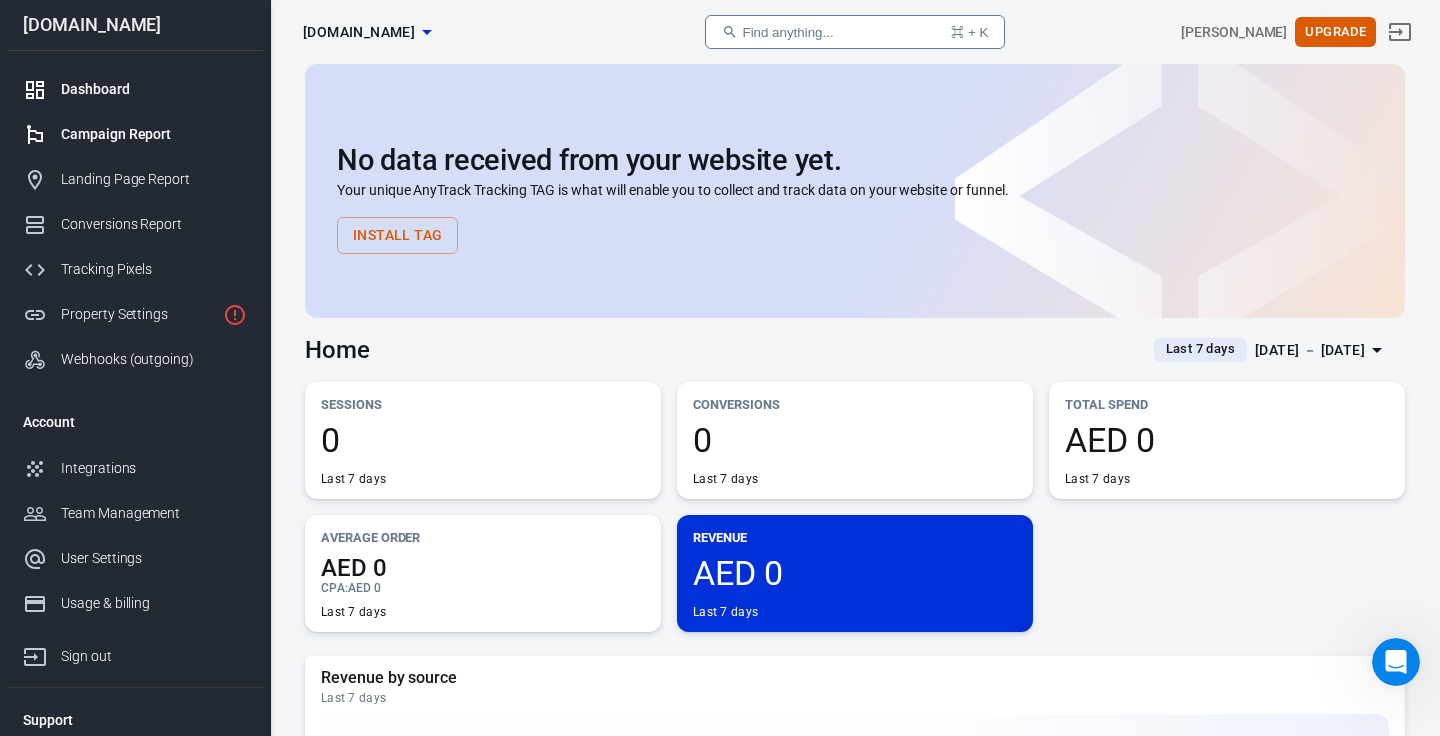 click on "Campaign Report" at bounding box center (154, 134) 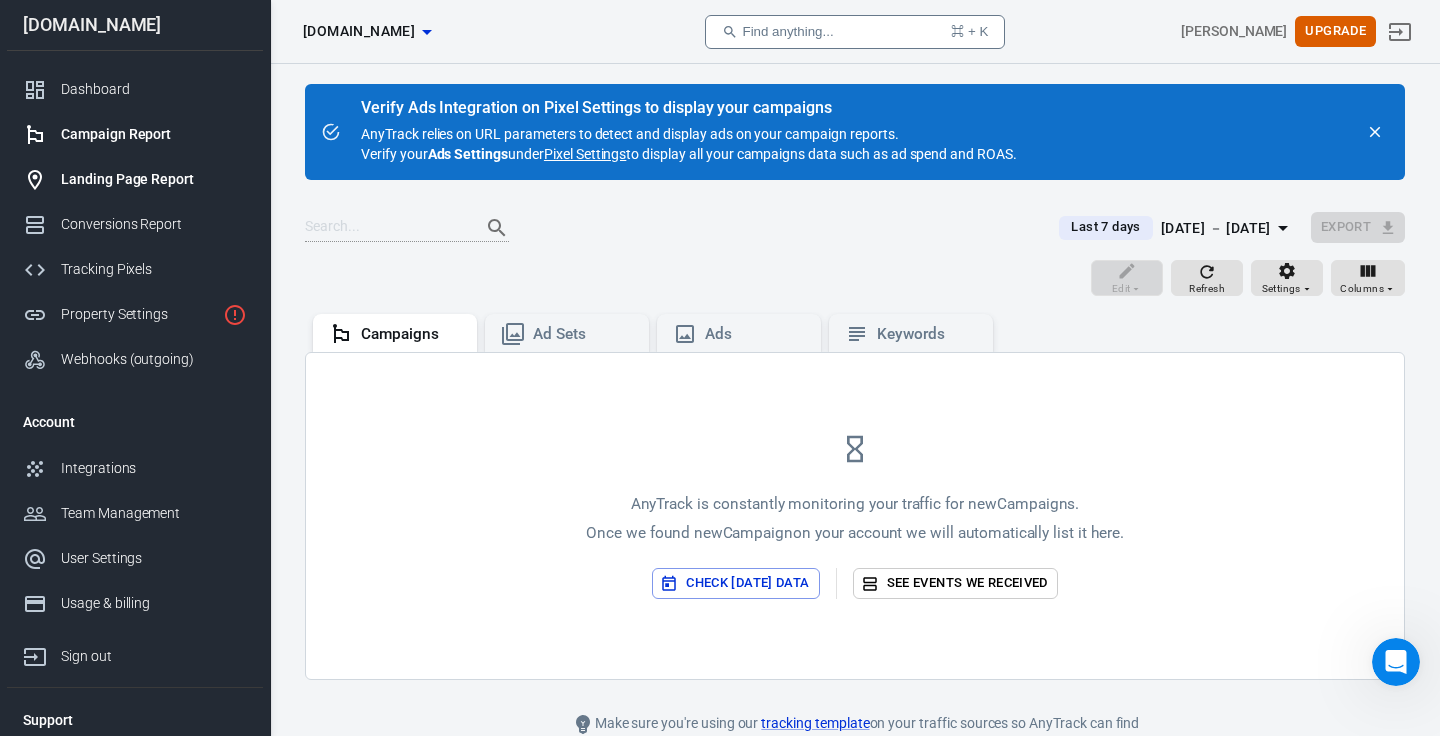 click on "Landing Page Report" at bounding box center [154, 179] 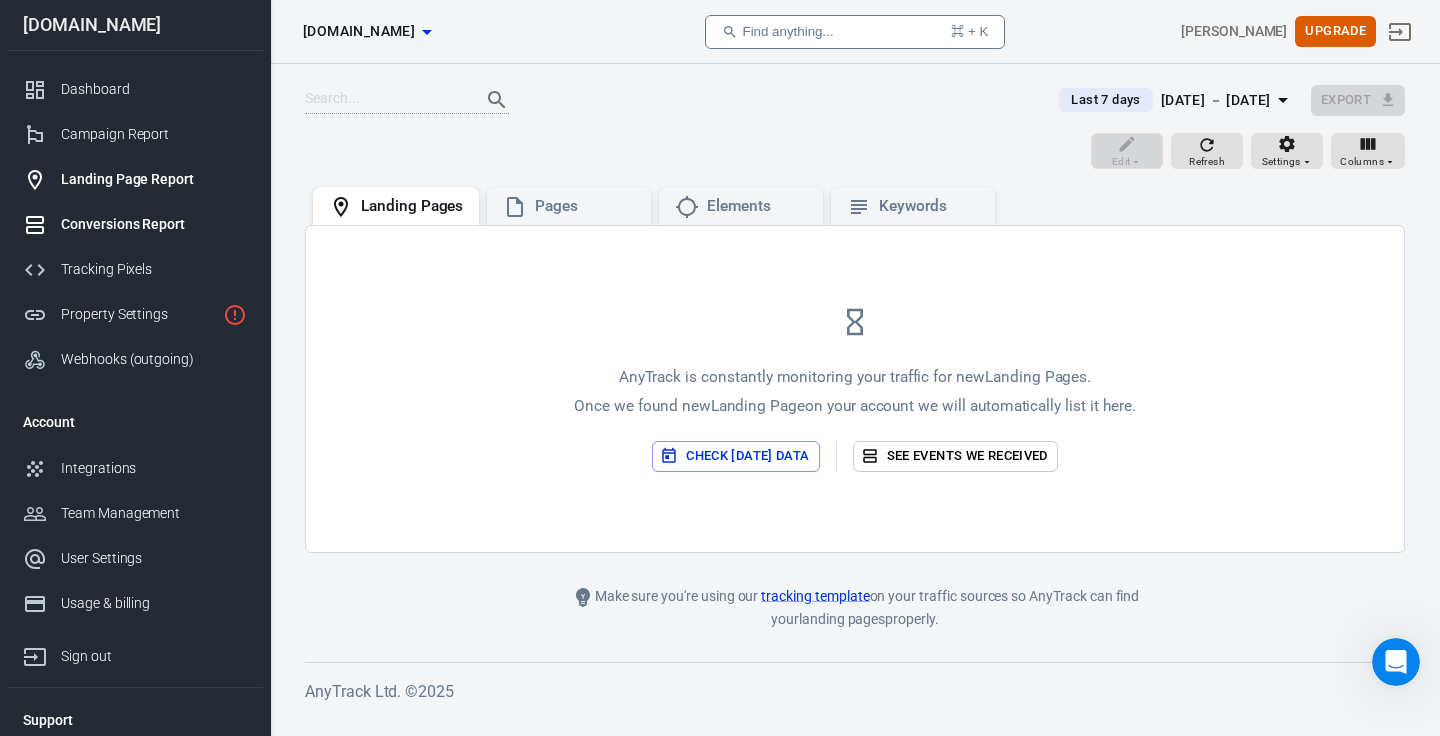 click at bounding box center (42, 225) 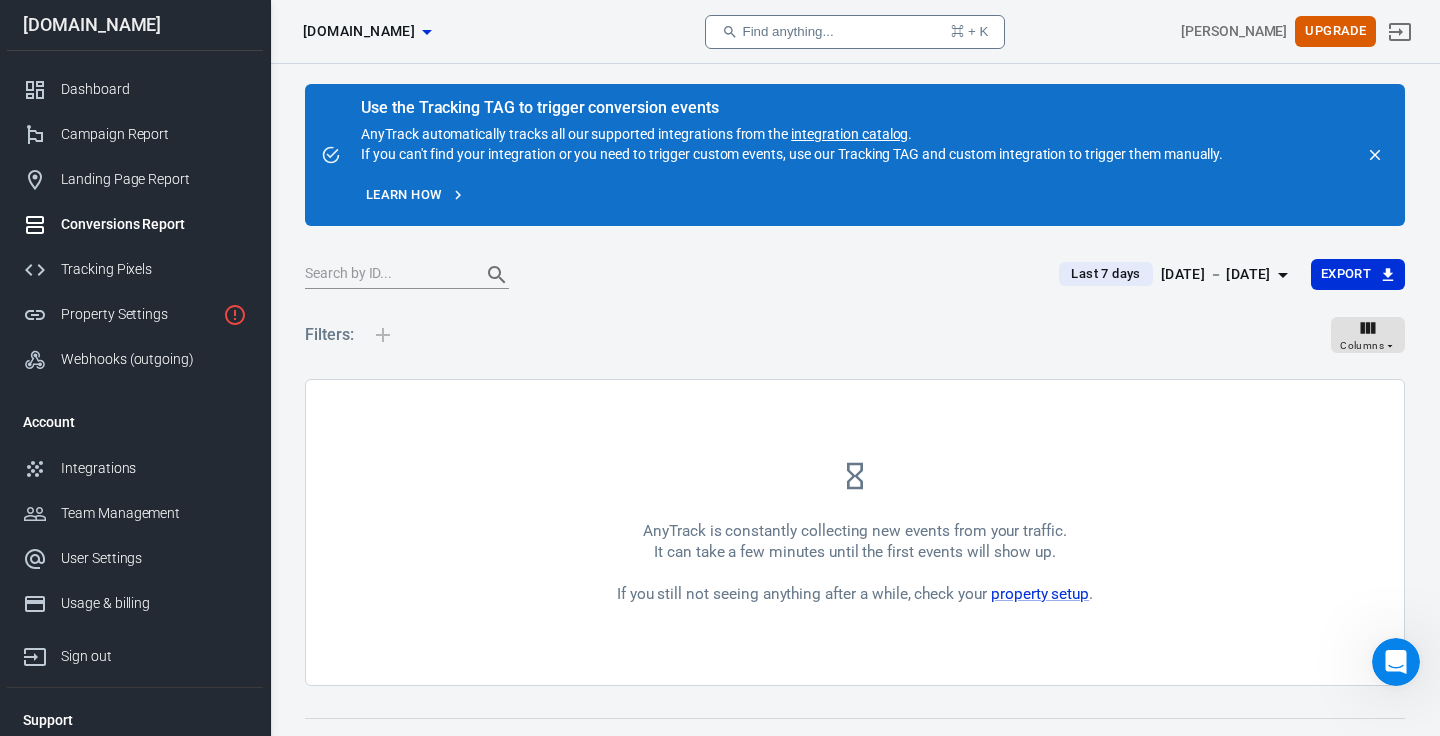 scroll, scrollTop: 0, scrollLeft: 0, axis: both 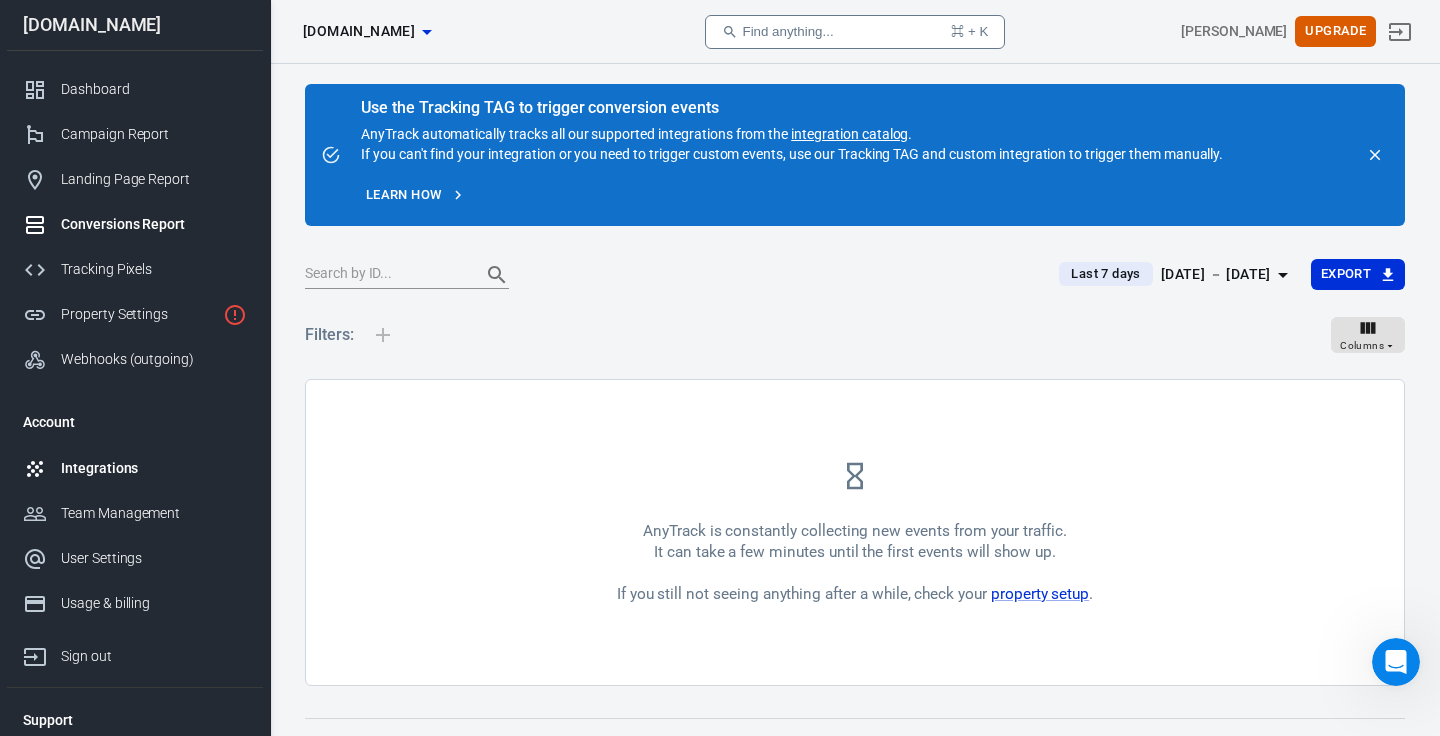click on "Integrations" at bounding box center [154, 468] 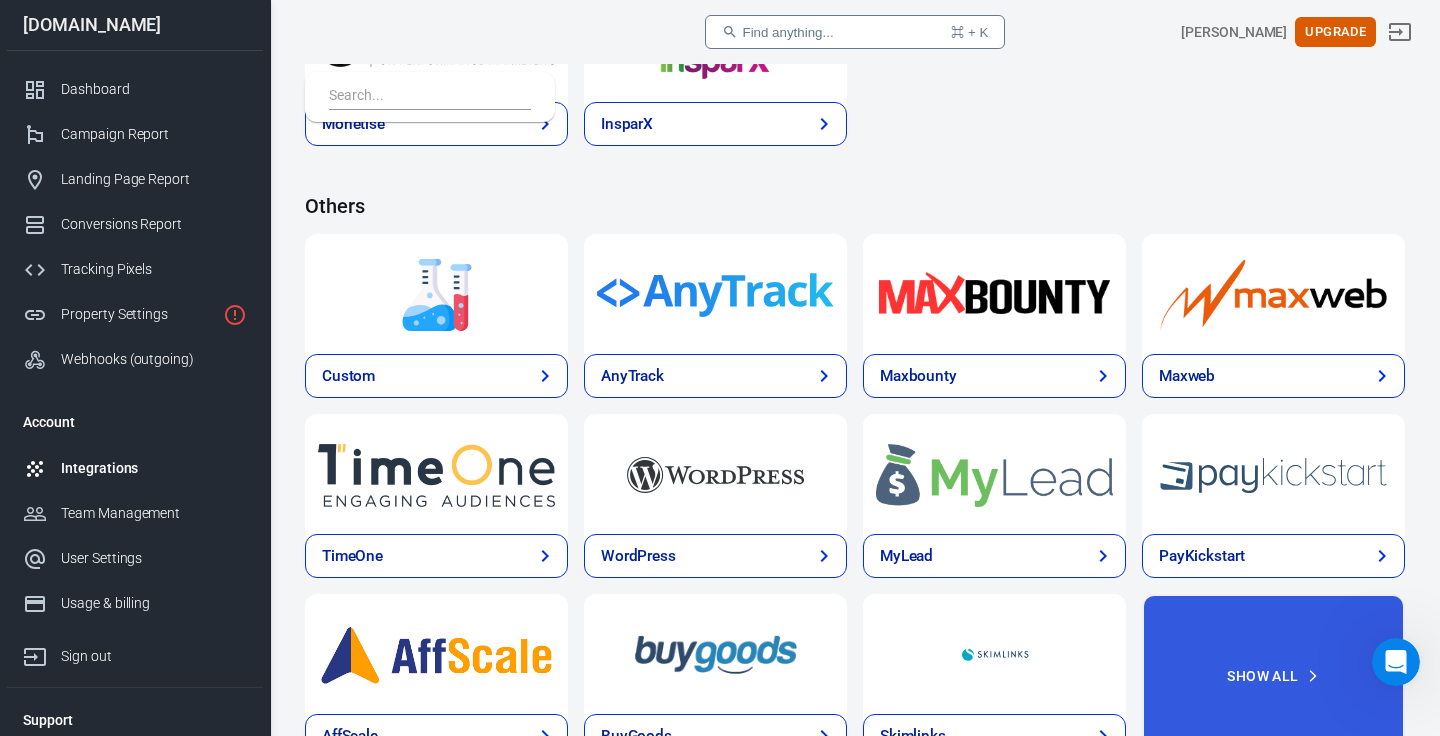 scroll, scrollTop: 4091, scrollLeft: 0, axis: vertical 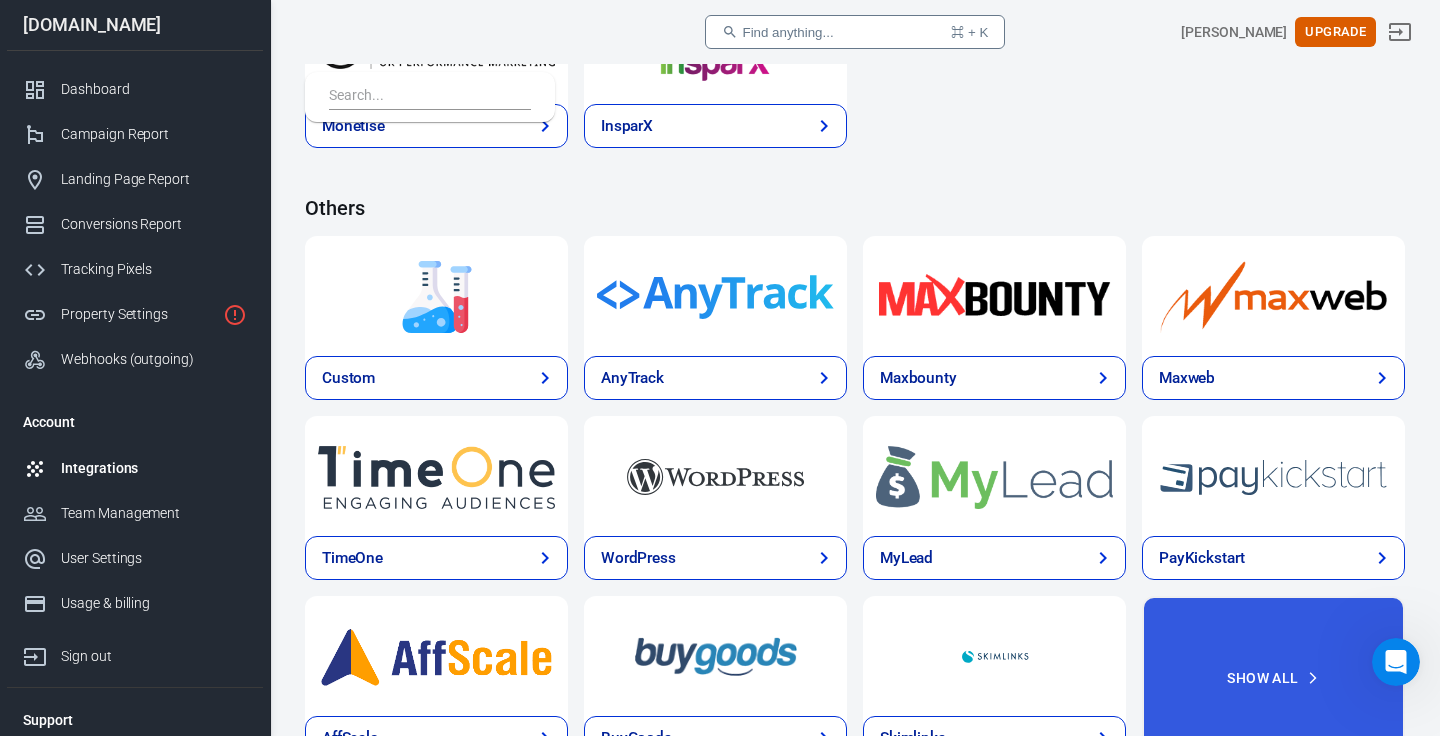 click on "Custom" at bounding box center [436, 378] 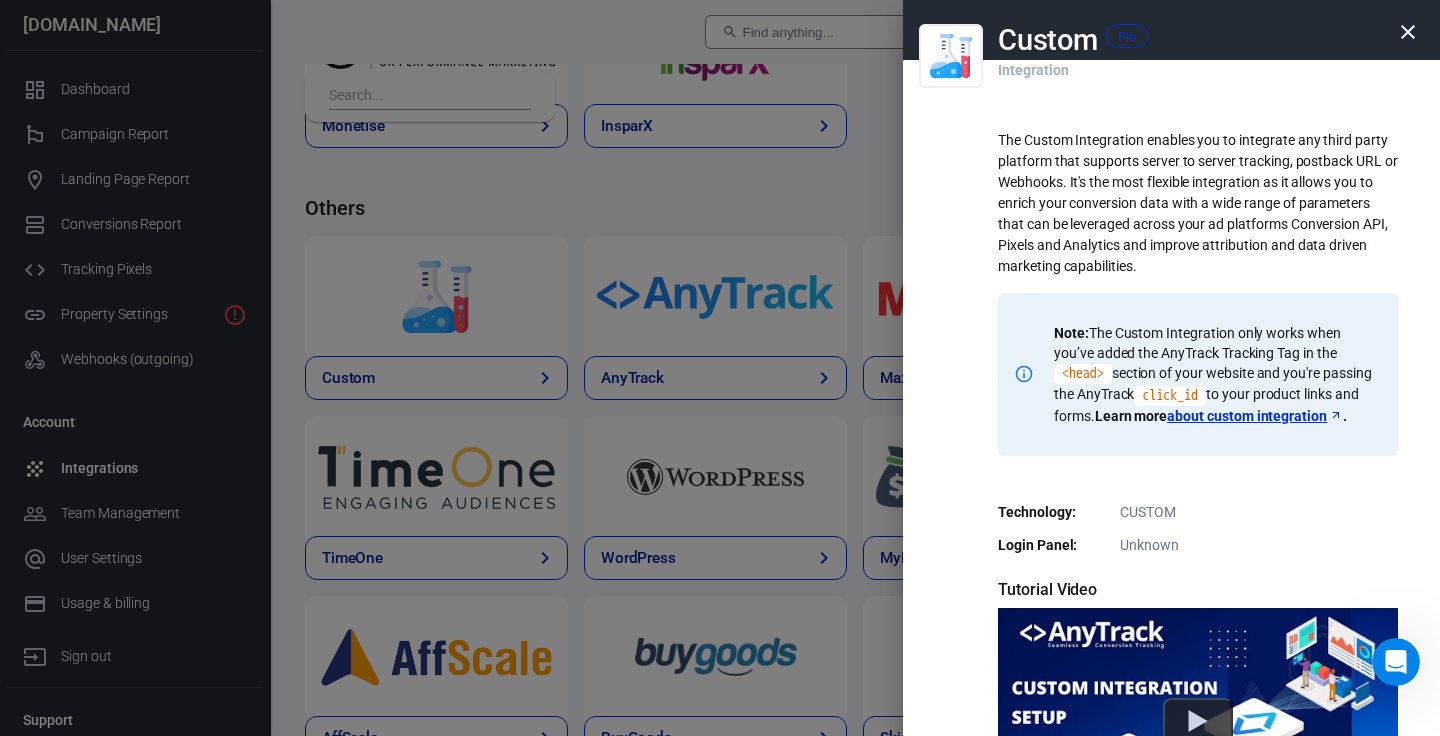 scroll, scrollTop: 0, scrollLeft: 0, axis: both 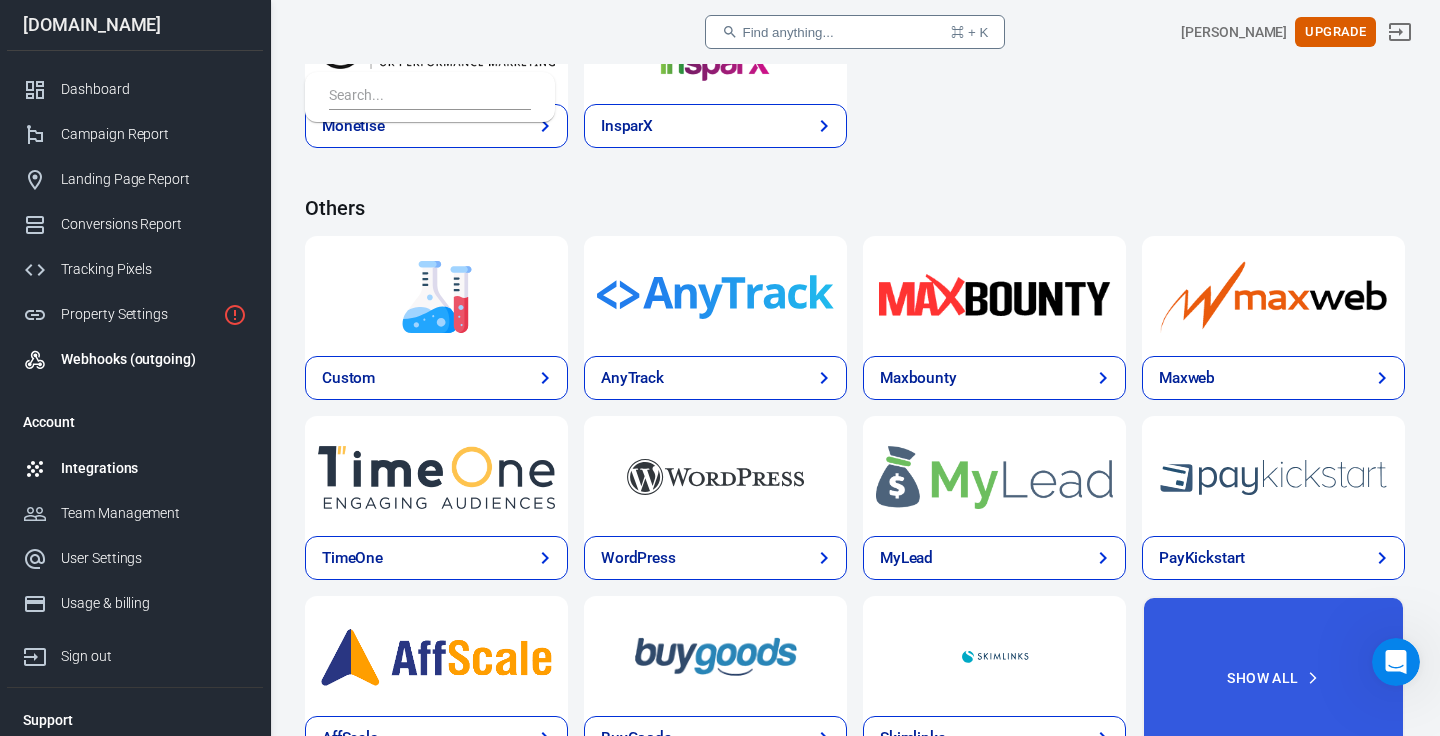 click on "Webhooks (outgoing)" at bounding box center (154, 359) 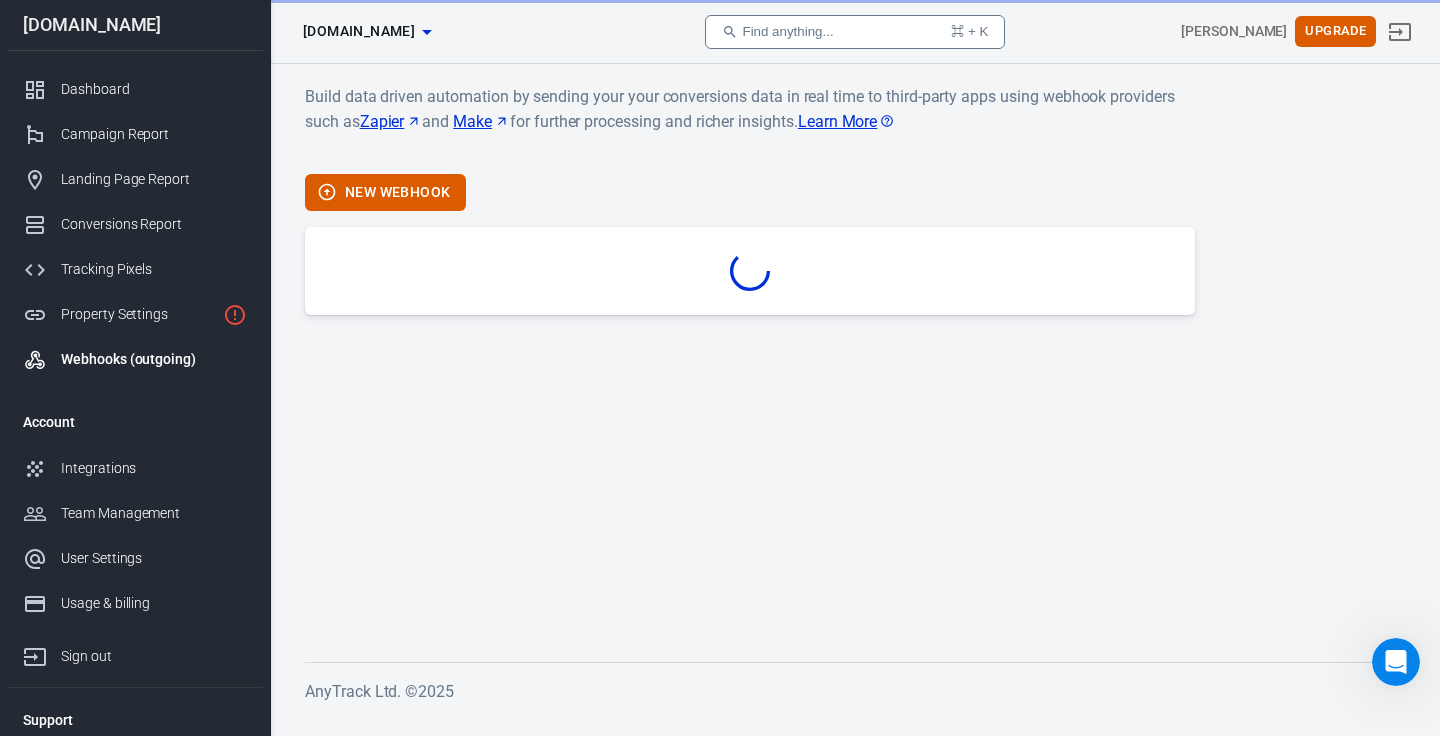 scroll, scrollTop: 0, scrollLeft: 0, axis: both 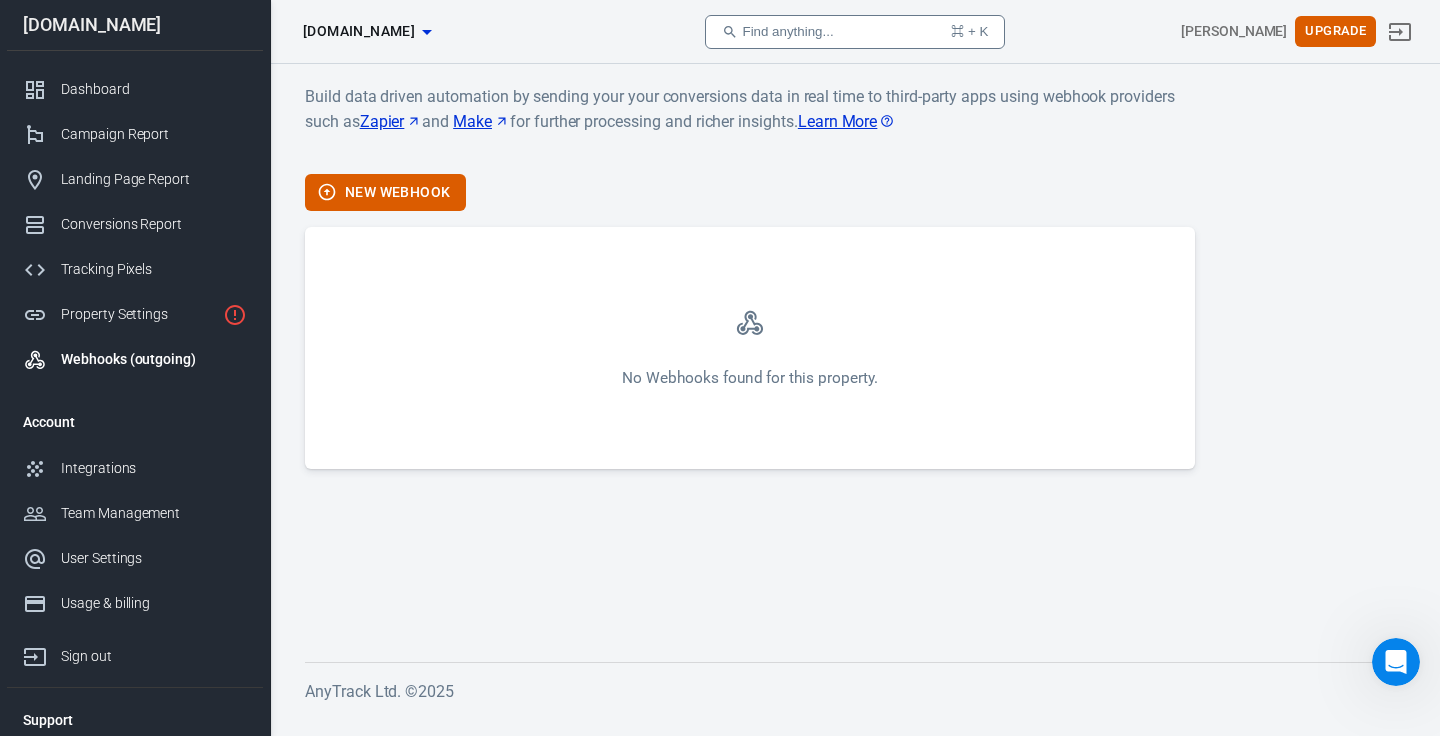 click on "Build data driven automation by sending your your conversions data in real time to third-party apps using webhook providers such as  Zapier    and   Make    for further processing and richer insights.  Learn More" at bounding box center (750, 121) 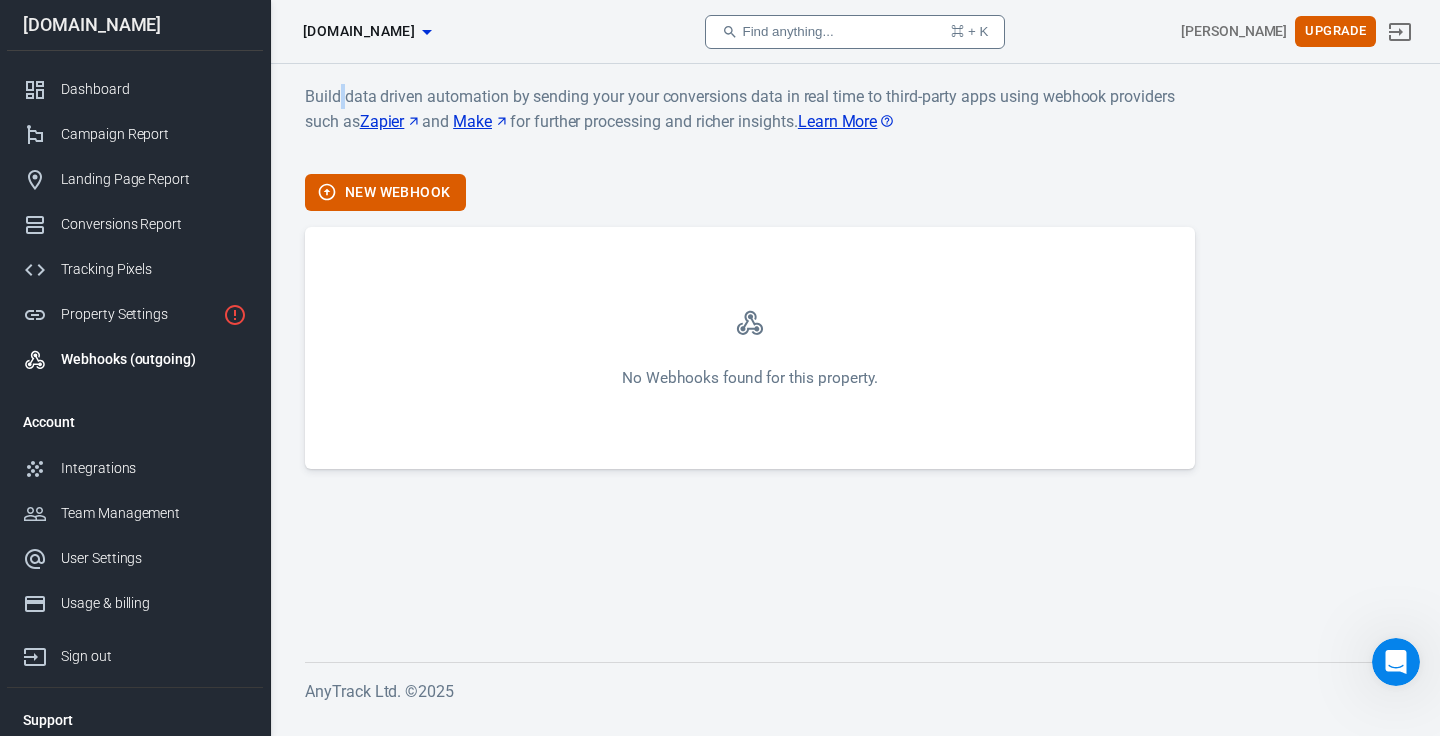click on "Build data driven automation by sending your your conversions data in real time to third-party apps using webhook providers such as  Zapier    and   Make    for further processing and richer insights.  Learn More" at bounding box center (750, 121) 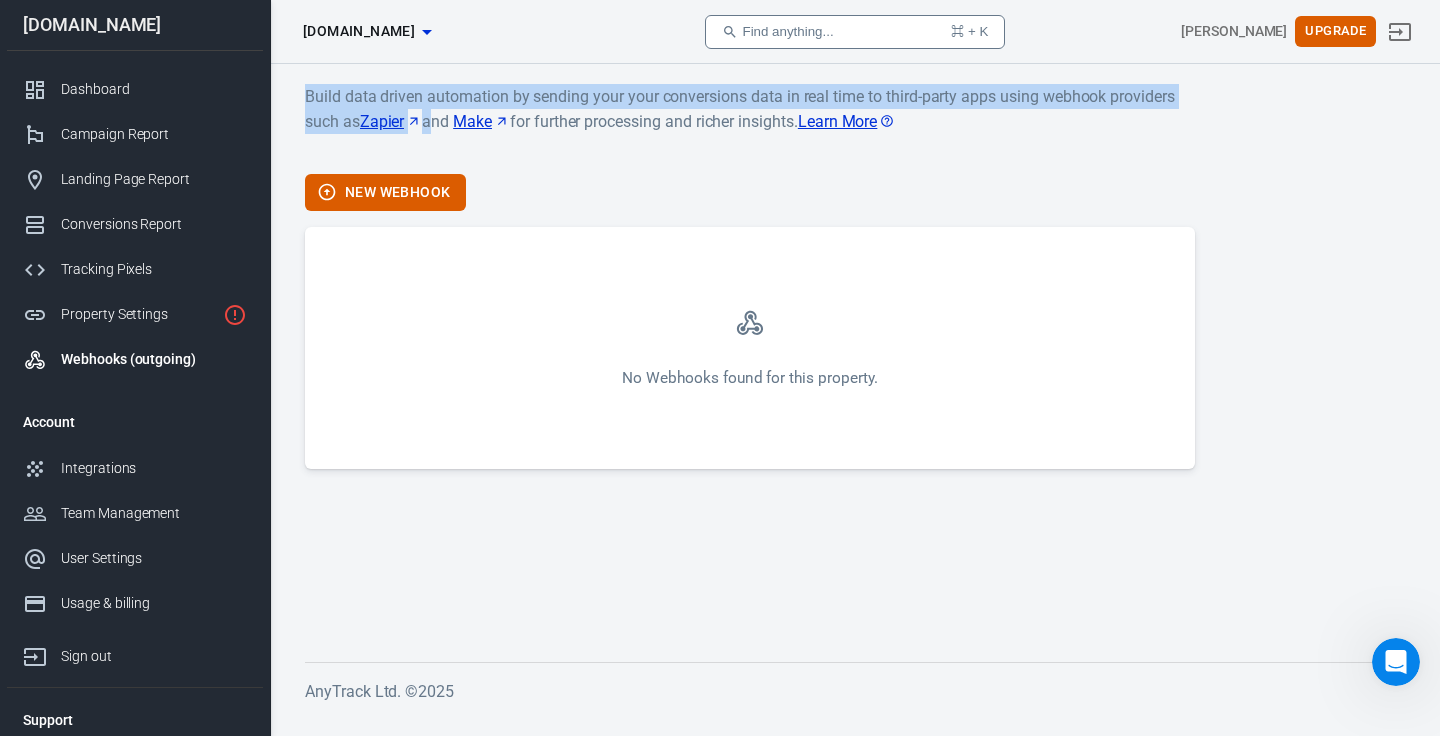 click on "Build data driven automation by sending your your conversions data in real time to third-party apps using webhook providers such as  Zapier    and   Make    for further processing and richer insights.  Learn More" at bounding box center (750, 121) 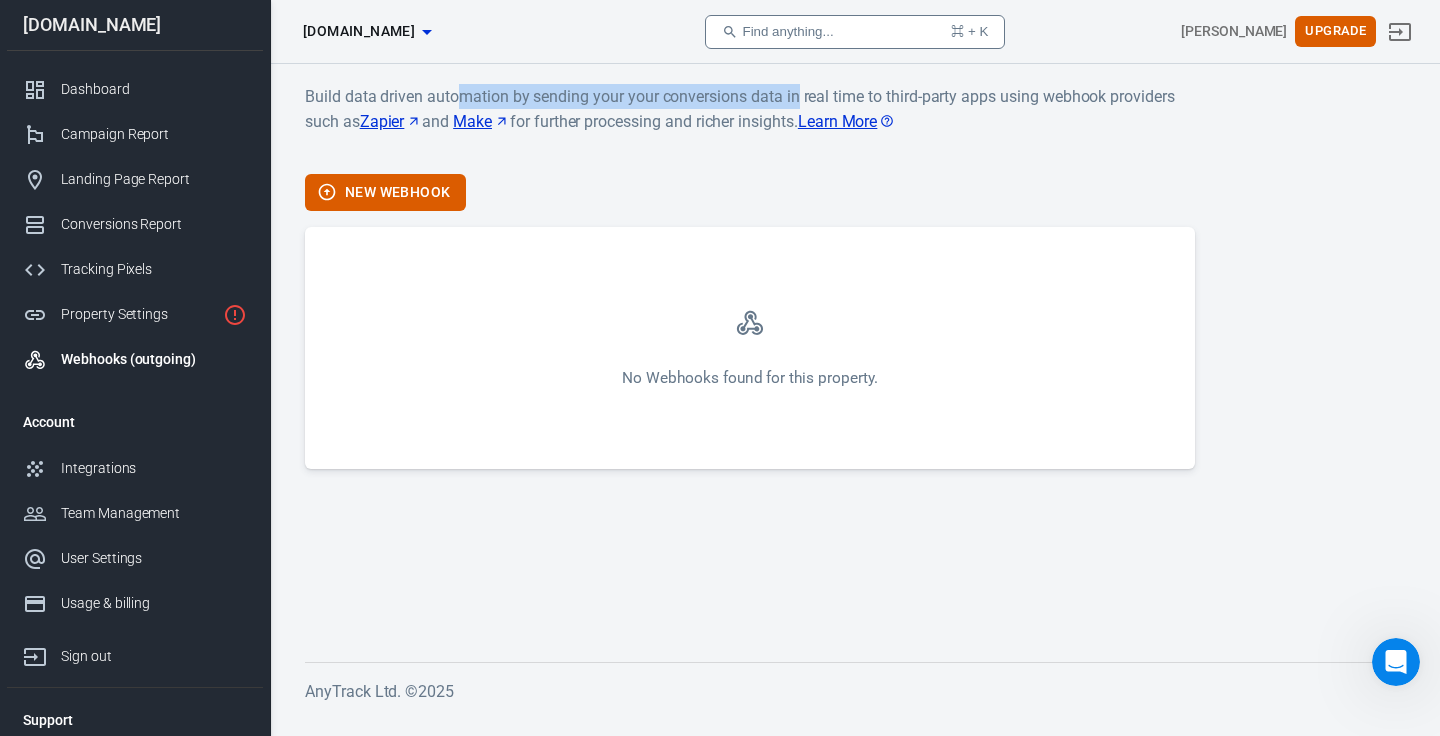 drag, startPoint x: 462, startPoint y: 103, endPoint x: 796, endPoint y: 102, distance: 334.0015 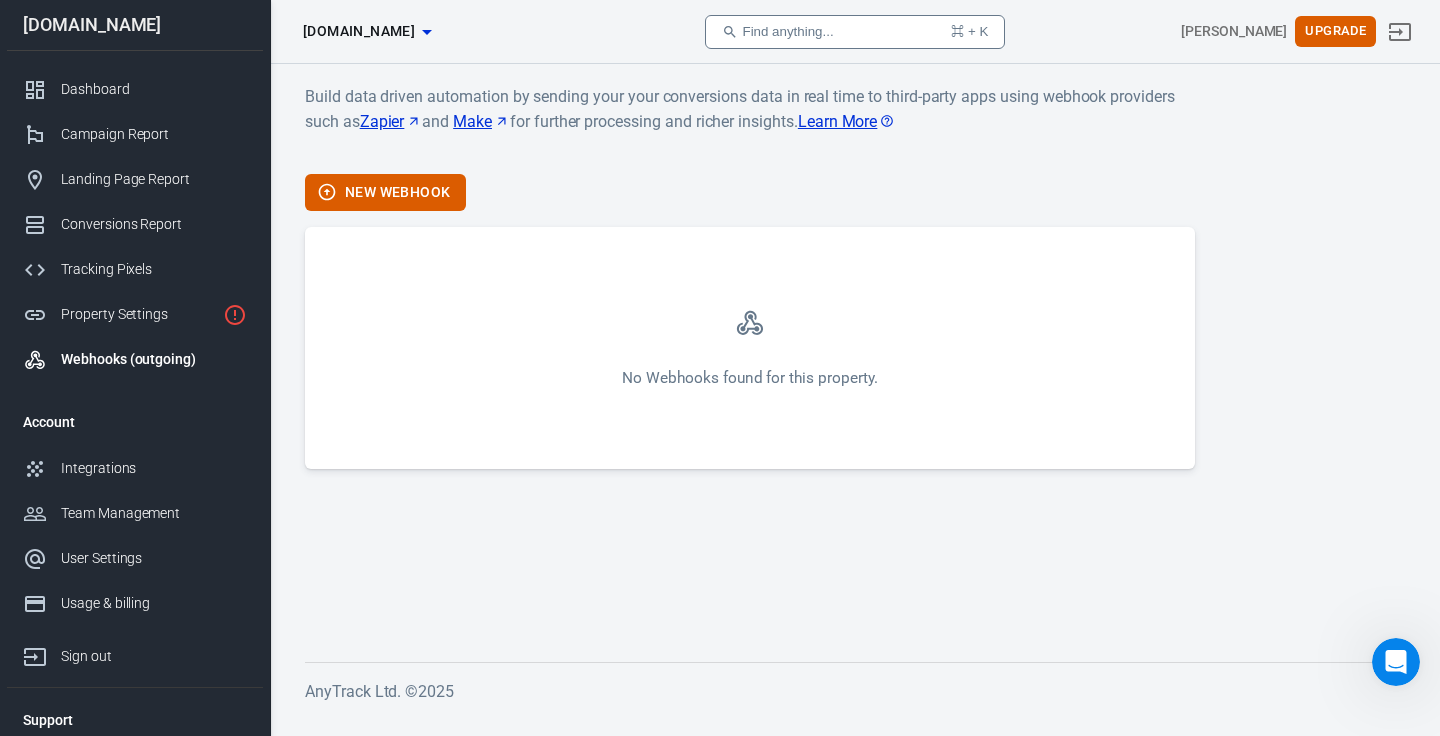 click 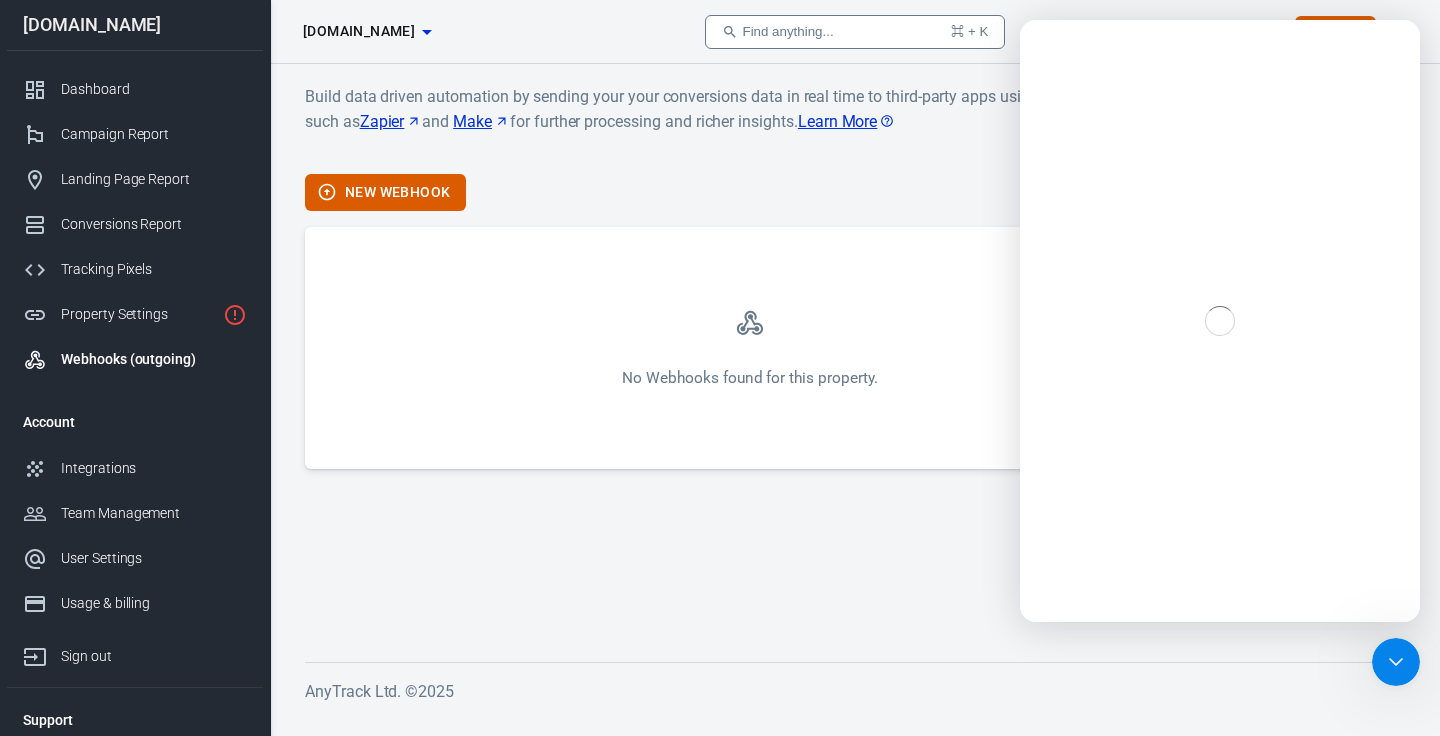 scroll, scrollTop: 0, scrollLeft: 0, axis: both 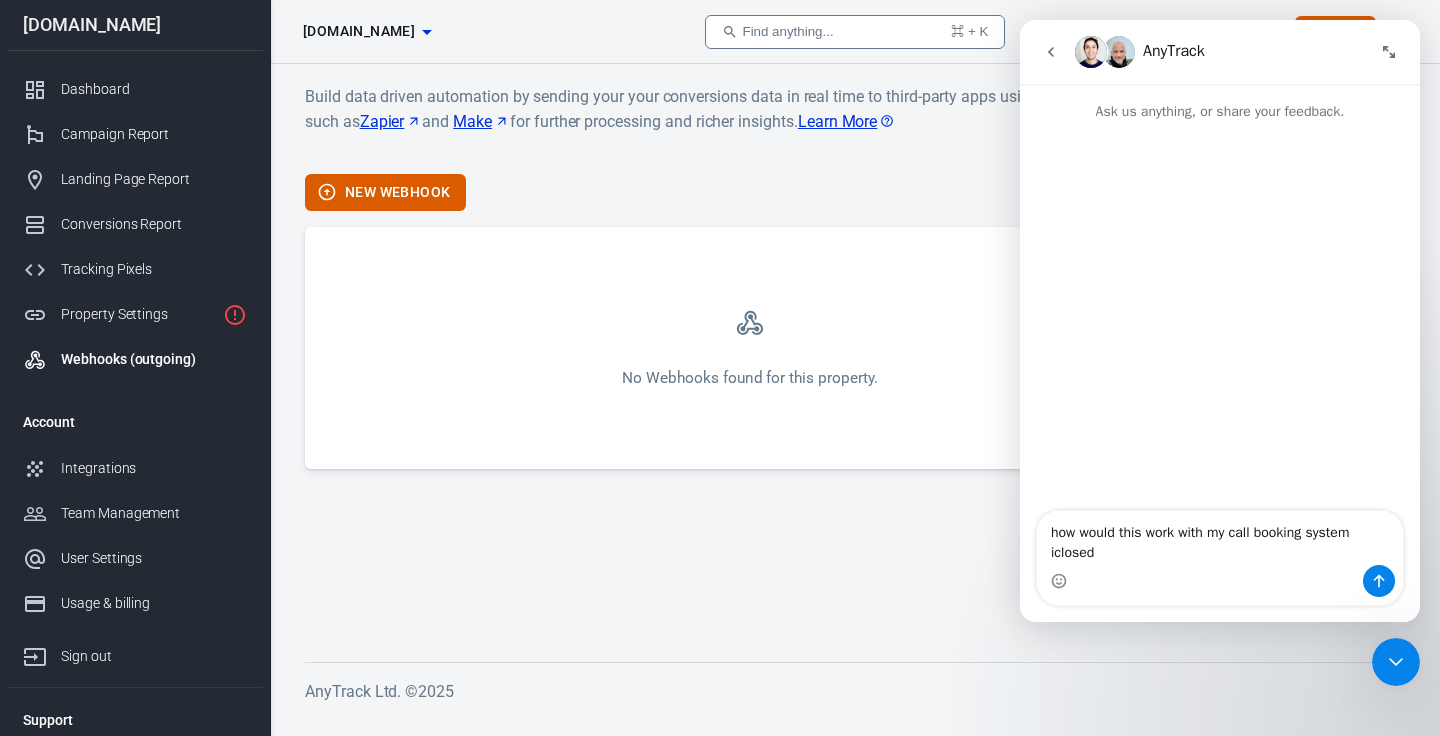 type on "how would this work with my call booking system iclosed?" 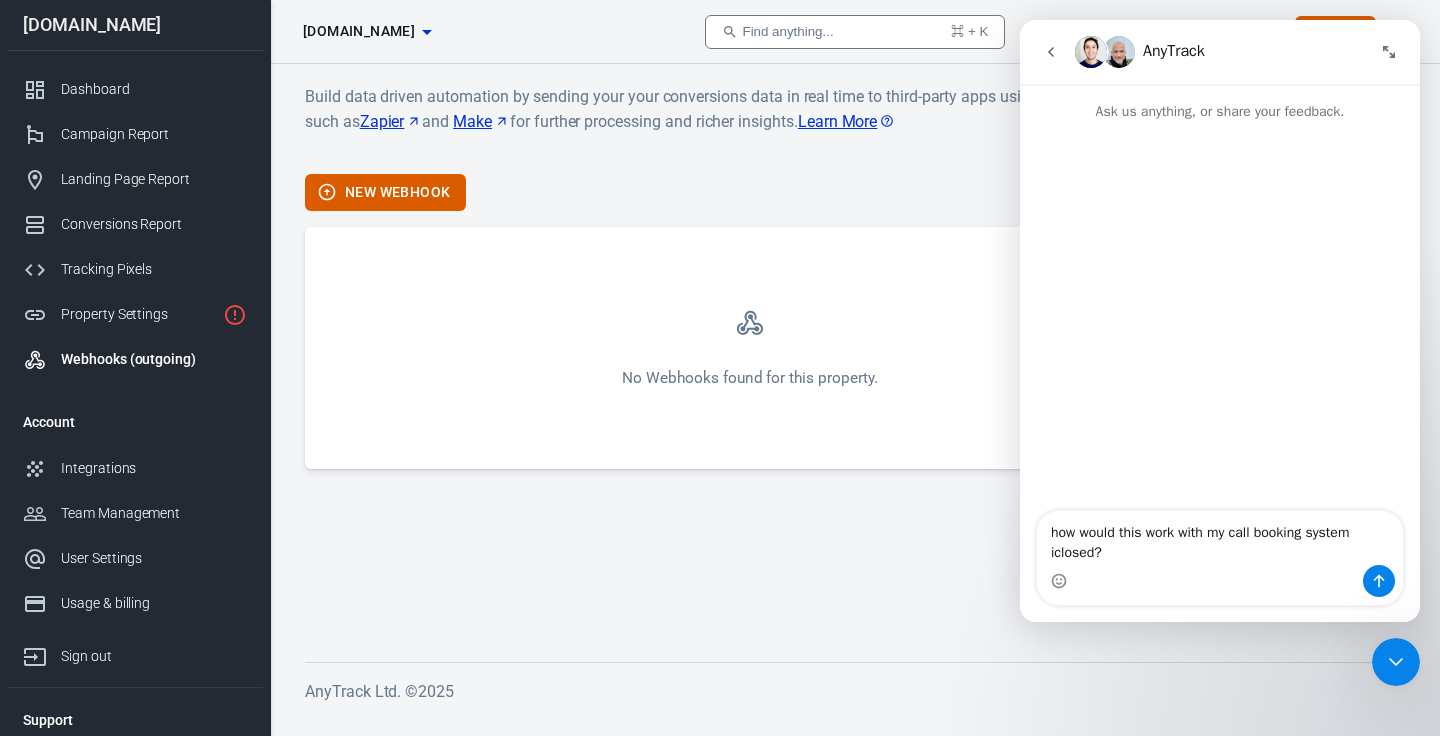 type 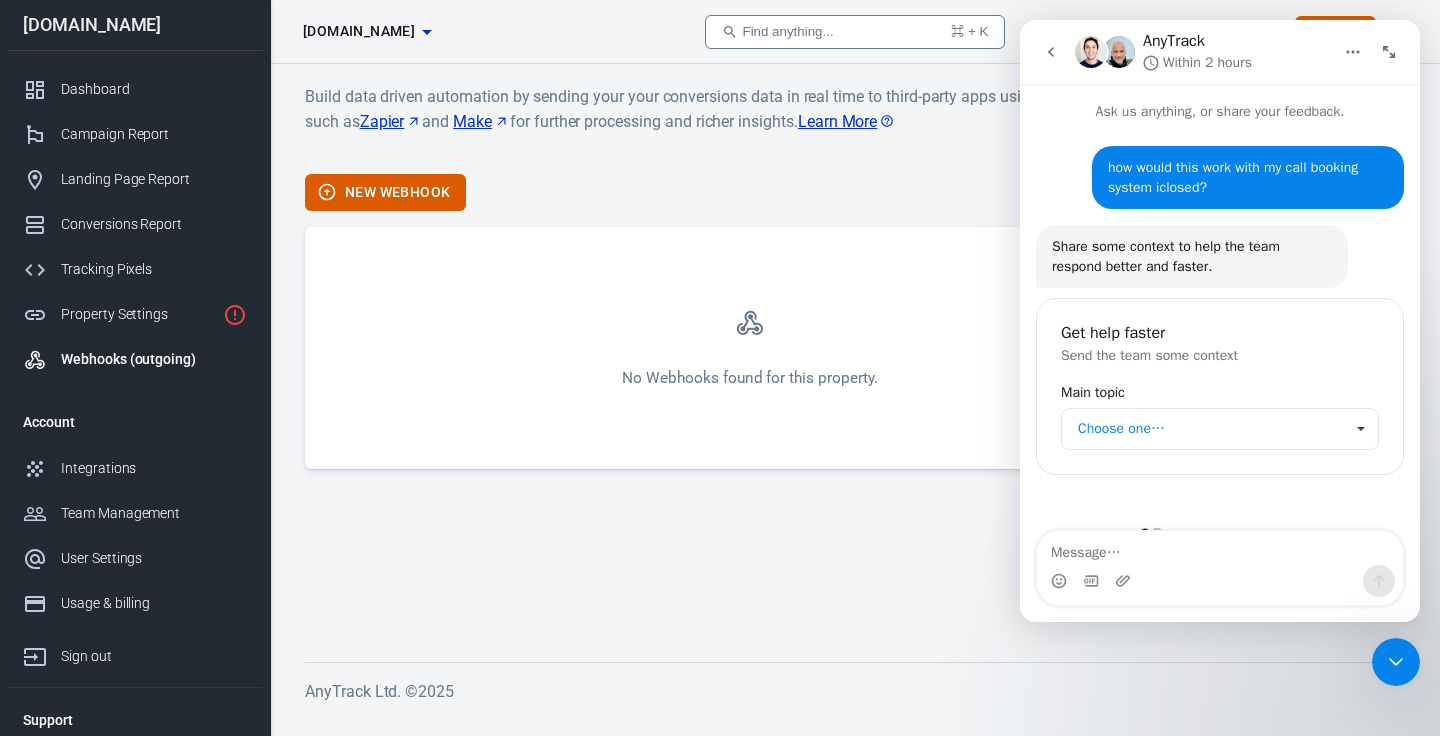 scroll, scrollTop: 32, scrollLeft: 0, axis: vertical 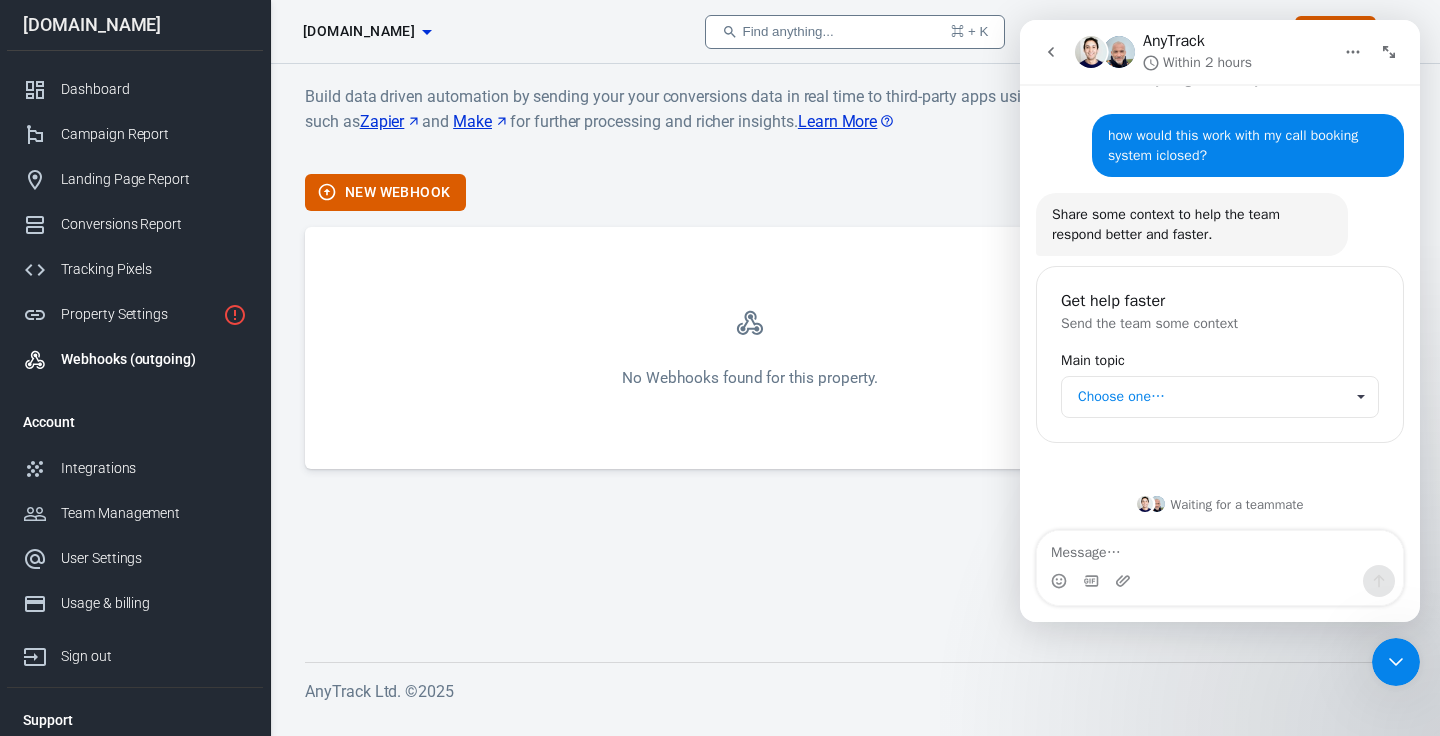 click on "Choose one…" at bounding box center [1210, 397] 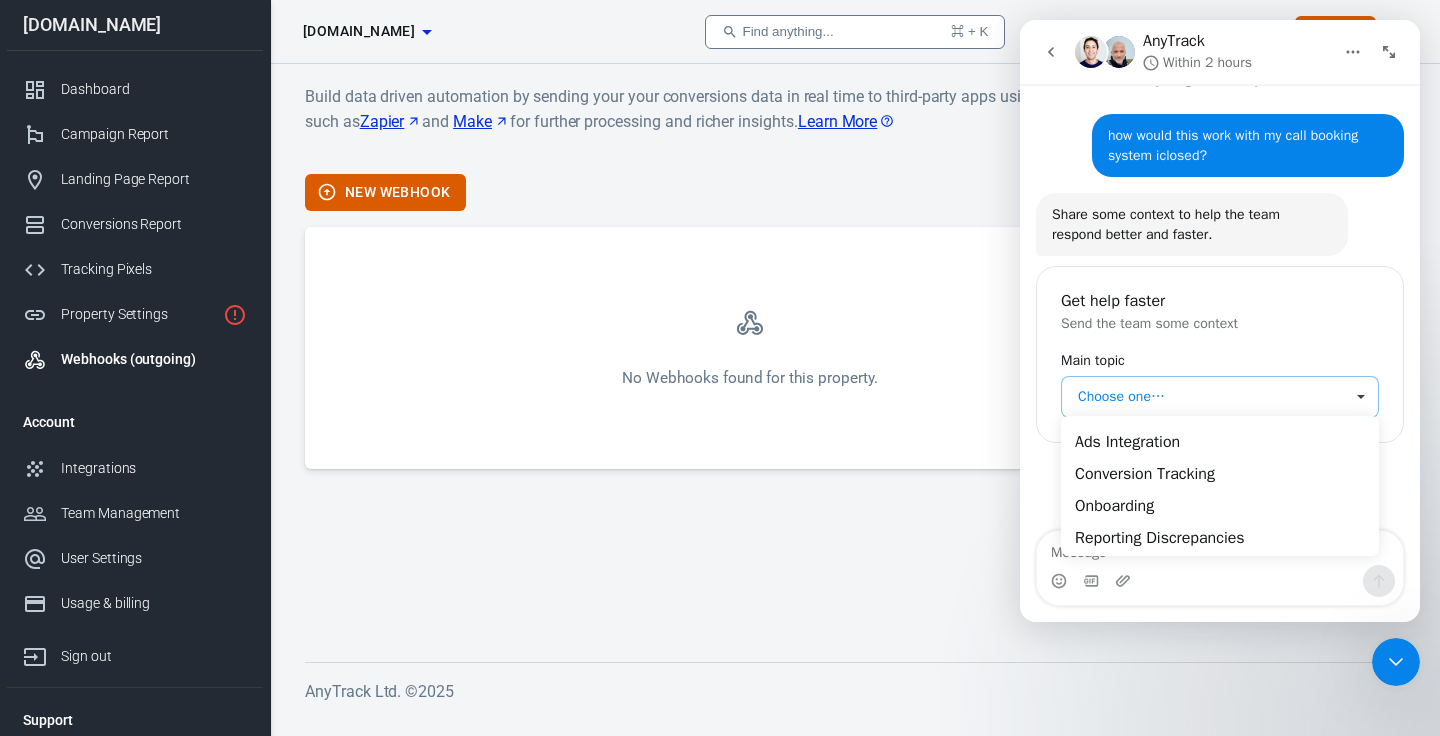 scroll, scrollTop: 0, scrollLeft: 0, axis: both 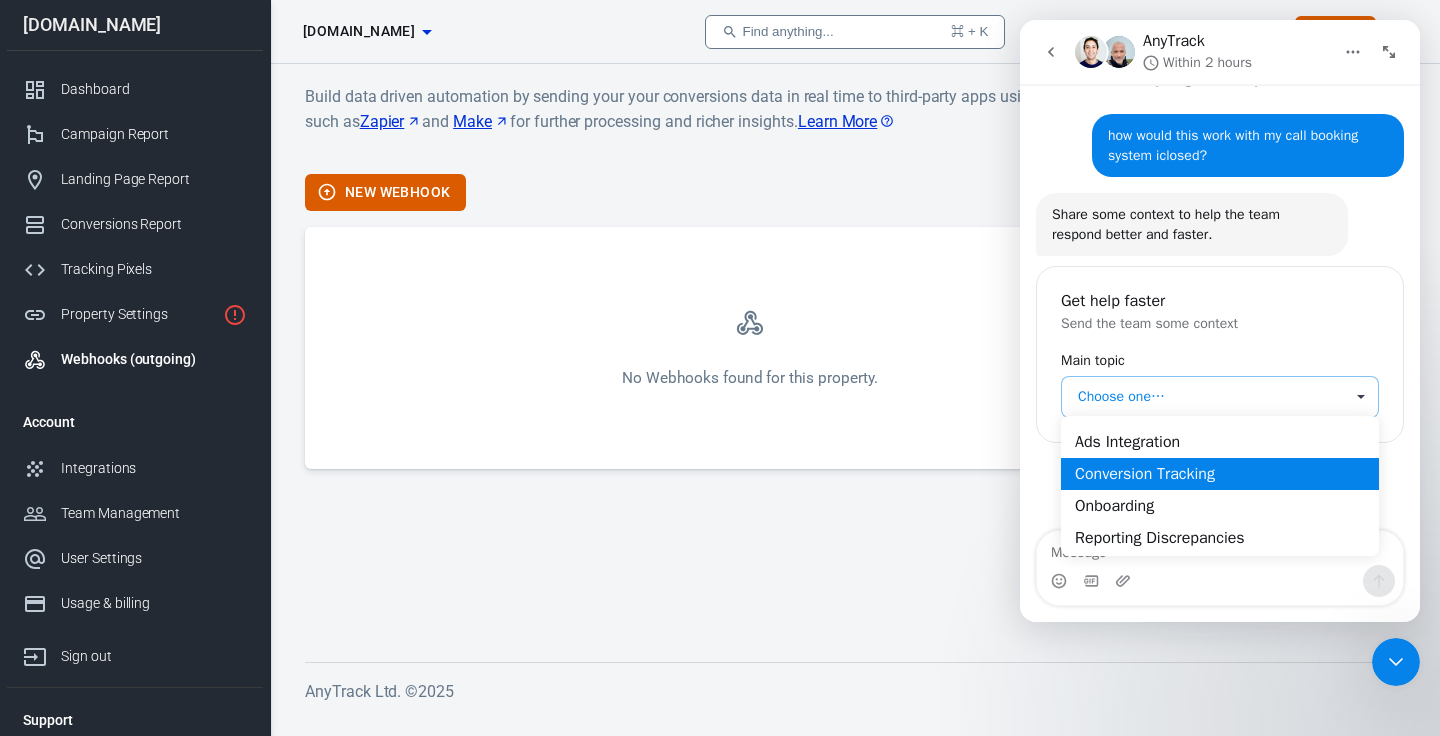 click on "Conversion Tracking" at bounding box center (1220, 474) 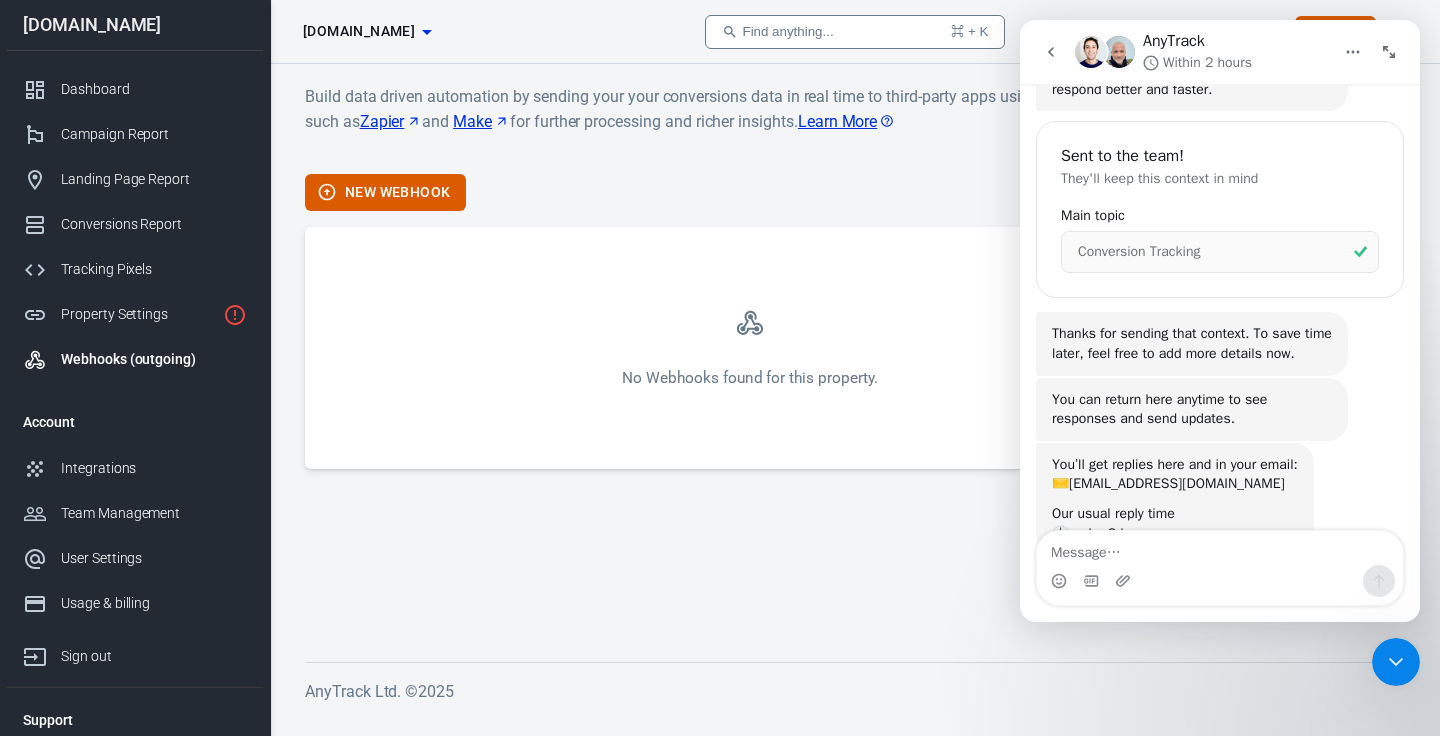 scroll, scrollTop: 311, scrollLeft: 0, axis: vertical 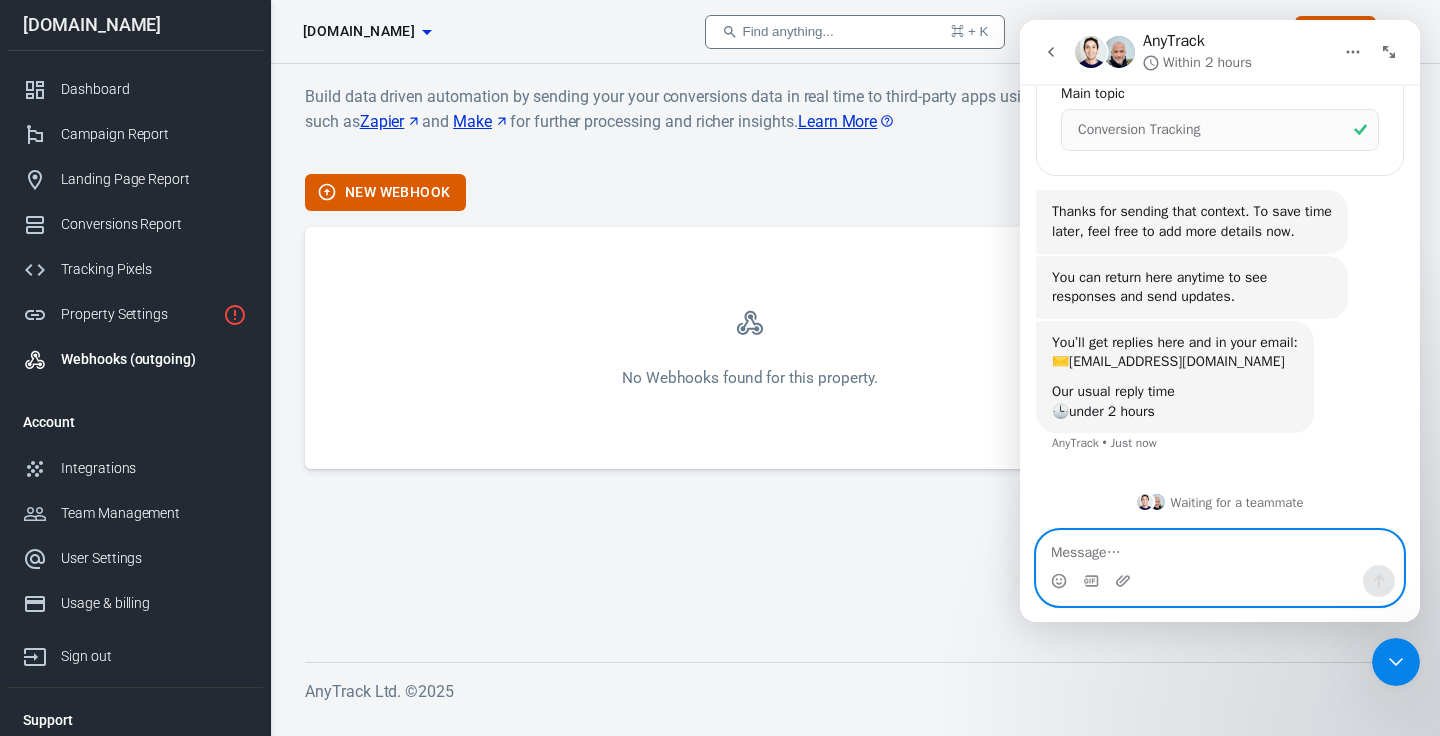 click at bounding box center [1220, 548] 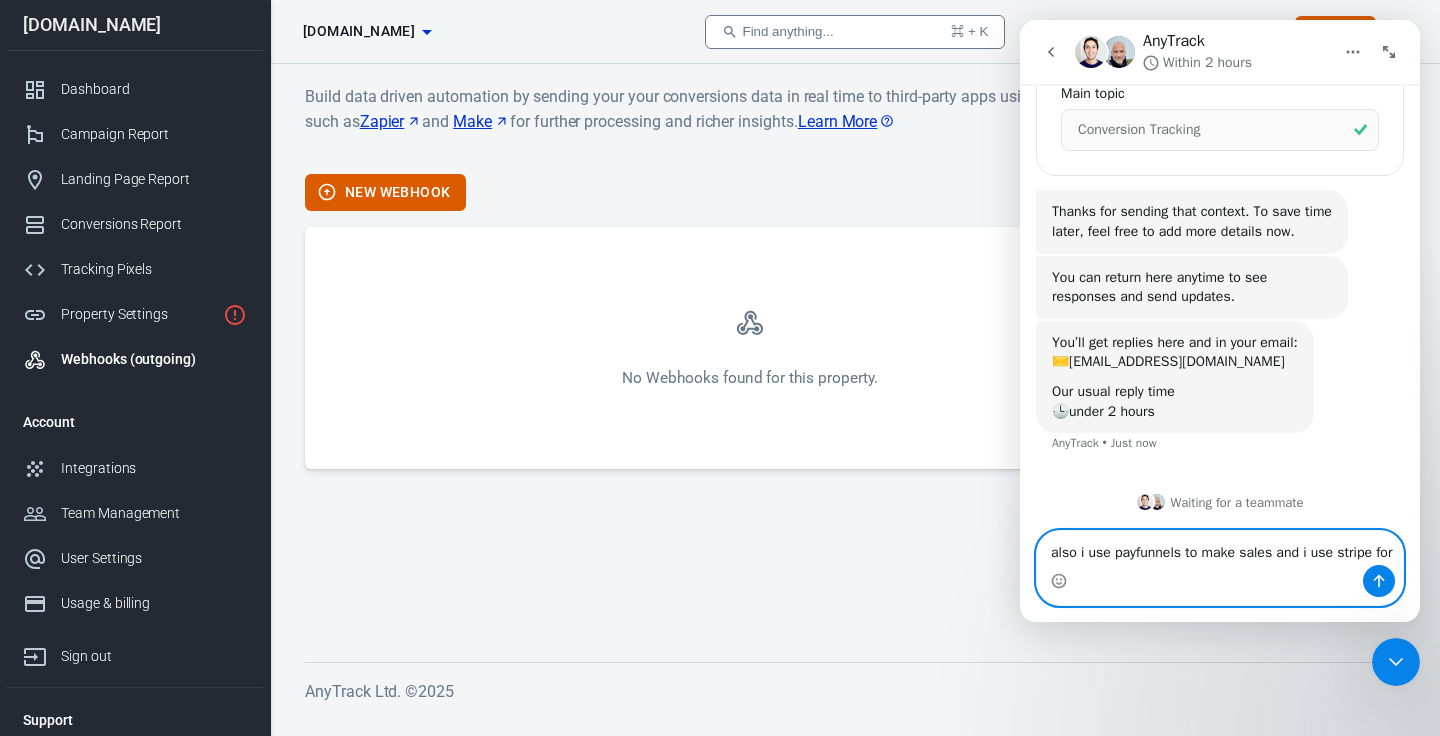 scroll, scrollTop: 331, scrollLeft: 0, axis: vertical 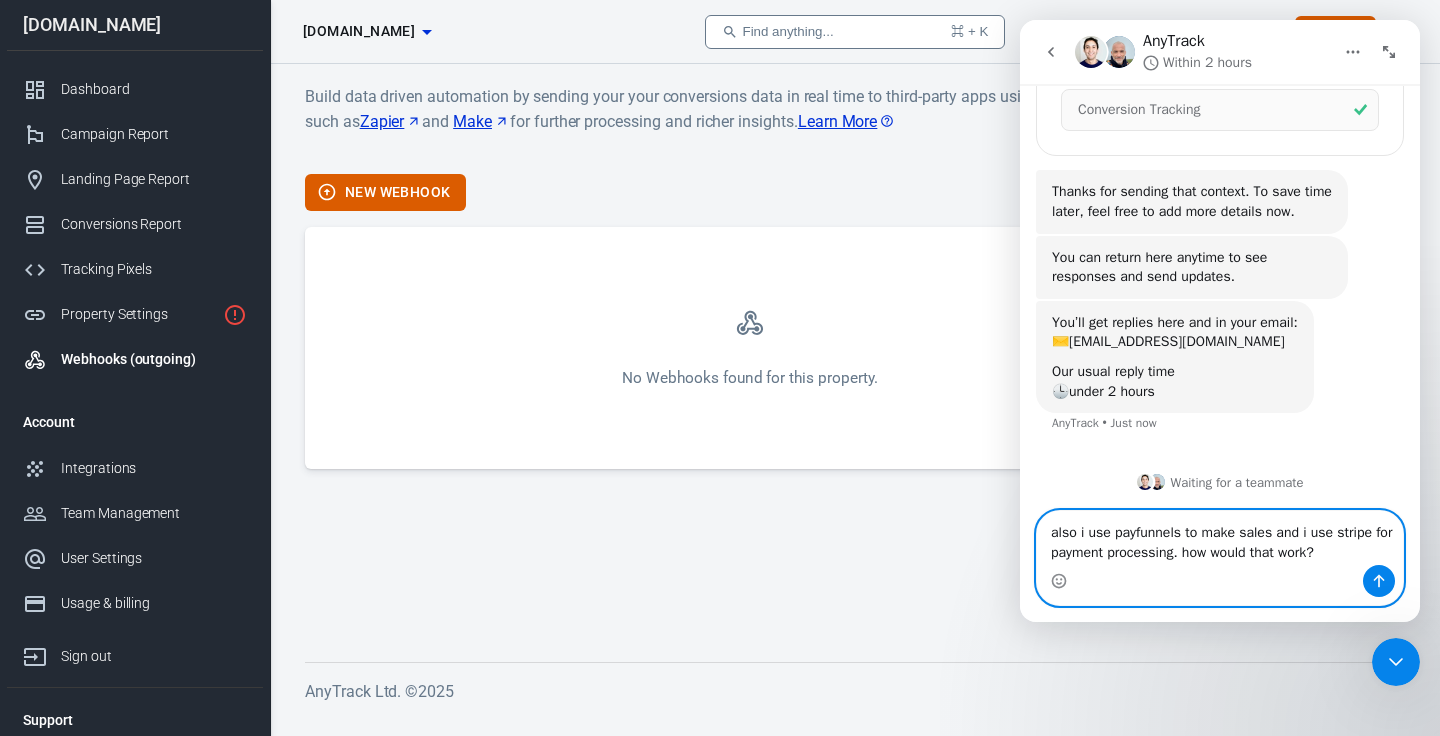 type on "also i use payfunnels to make sales and i use stripe for payment processing. how would that work?" 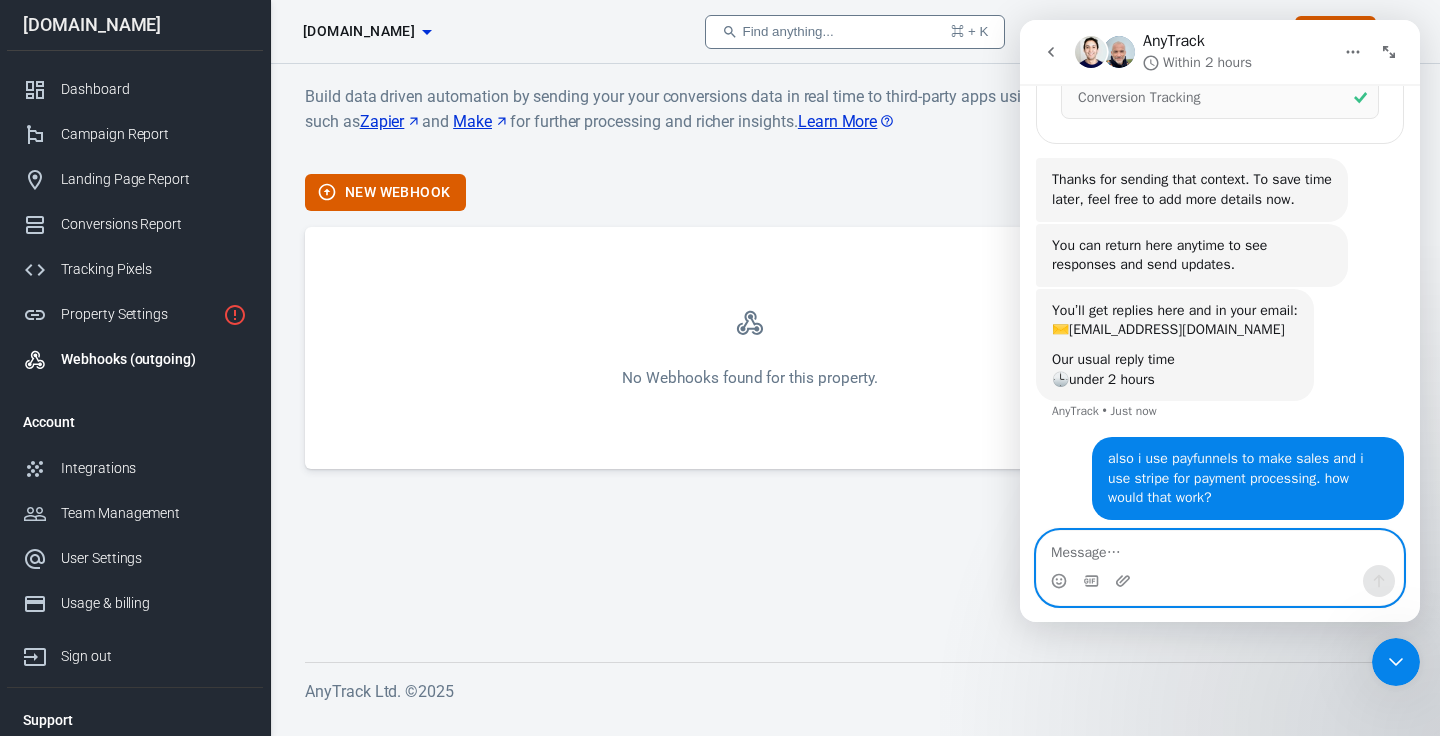 scroll, scrollTop: 408, scrollLeft: 0, axis: vertical 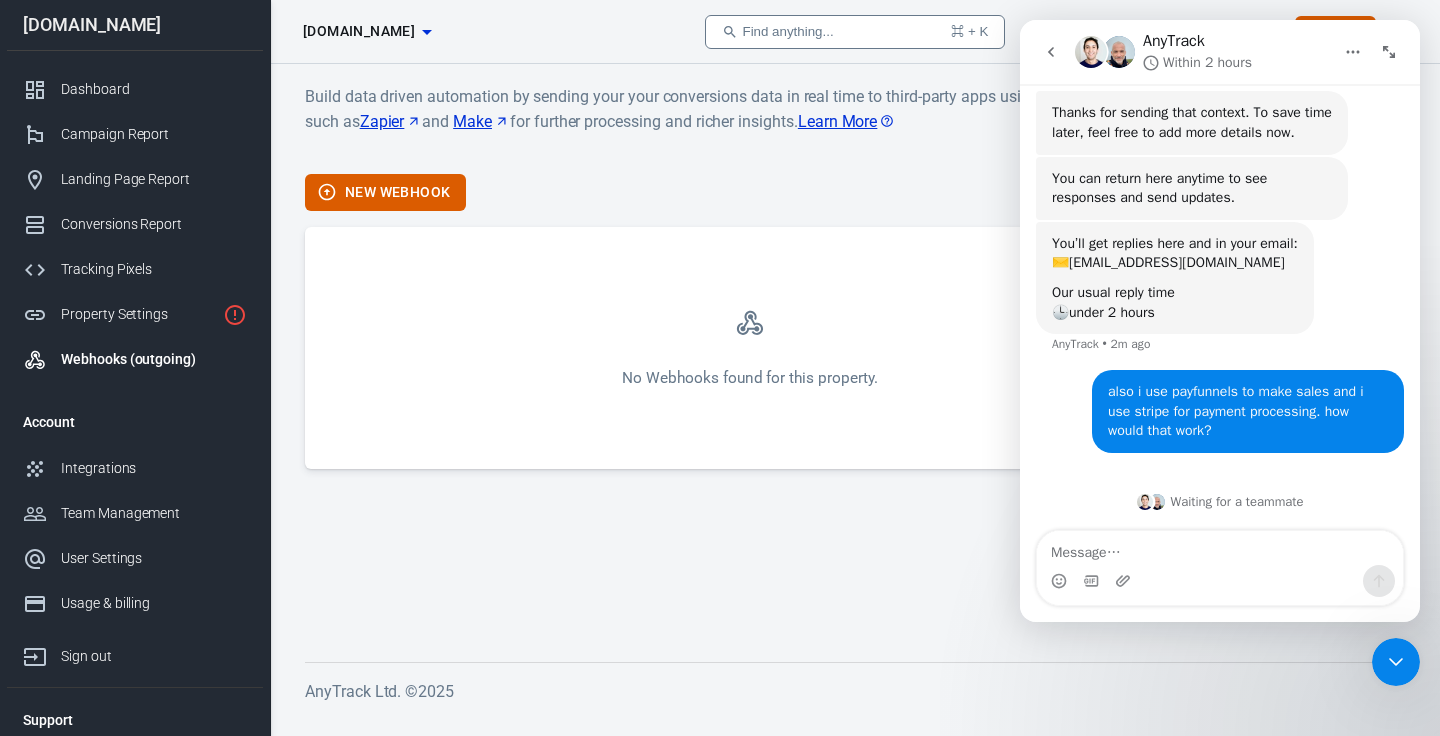 click 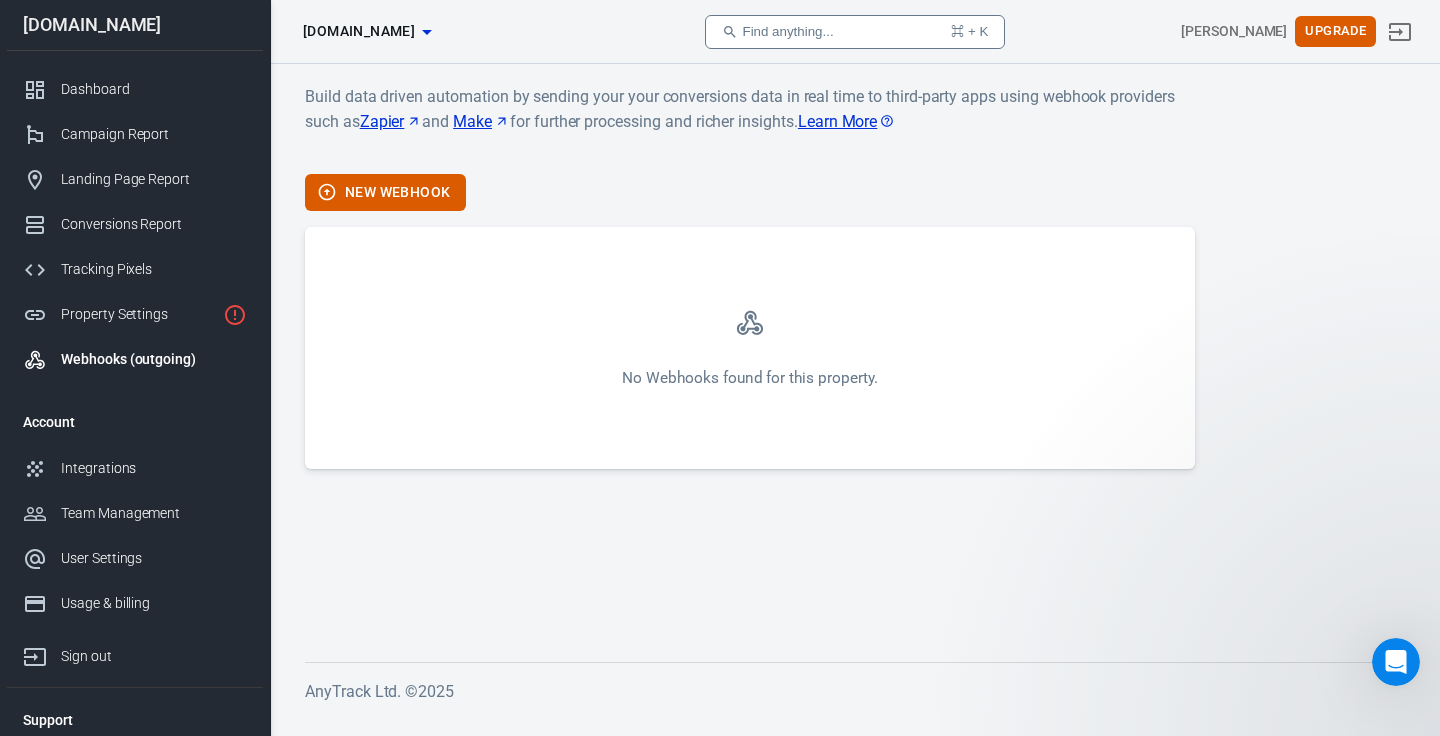 scroll, scrollTop: 0, scrollLeft: 0, axis: both 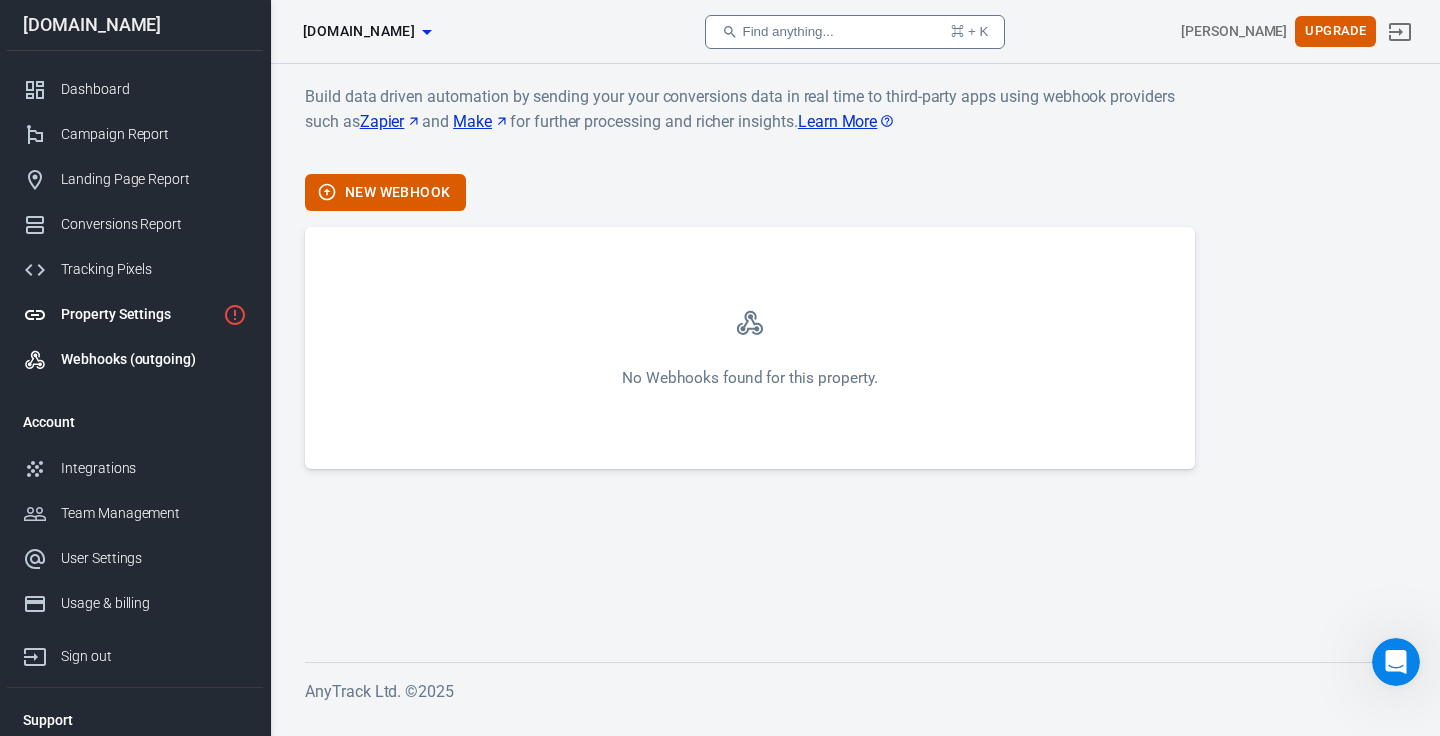 click on "Property Settings" at bounding box center [138, 314] 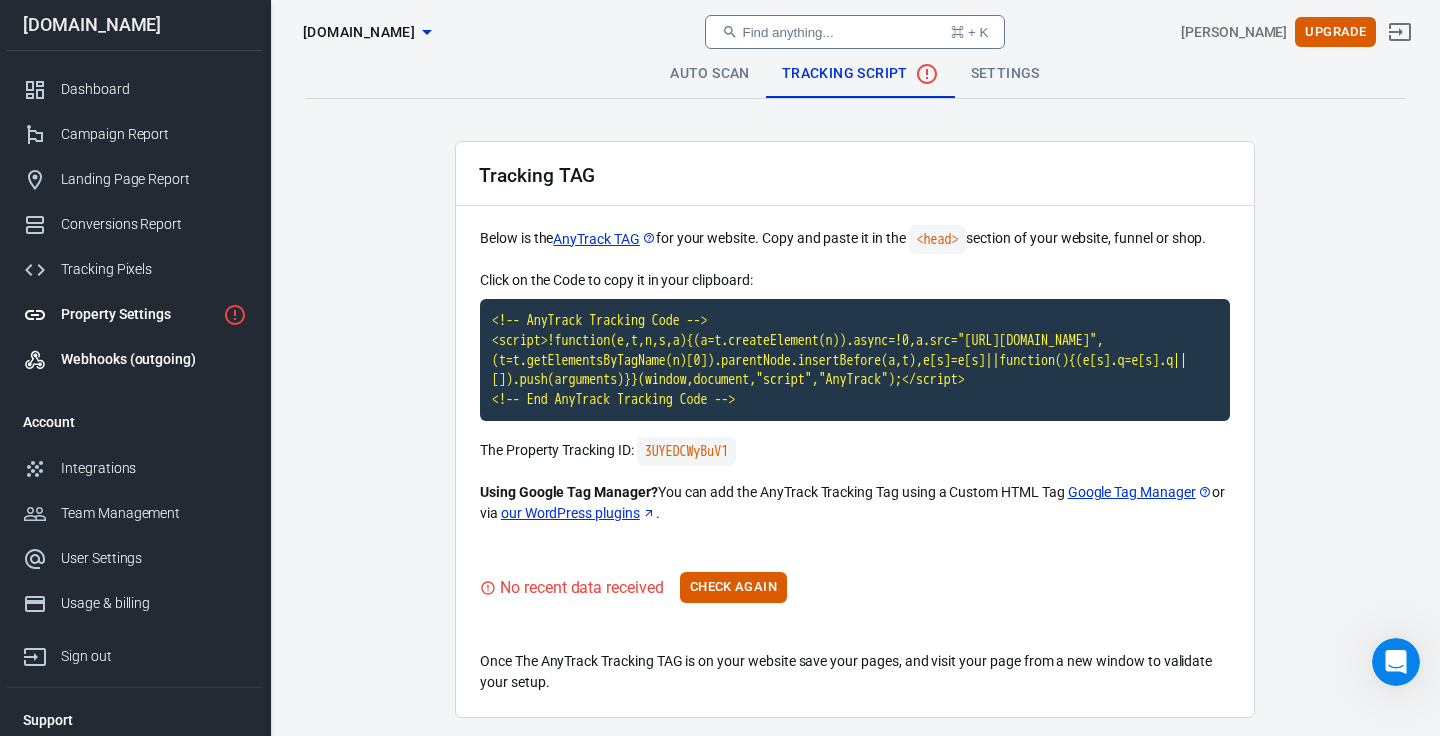 scroll, scrollTop: 0, scrollLeft: 0, axis: both 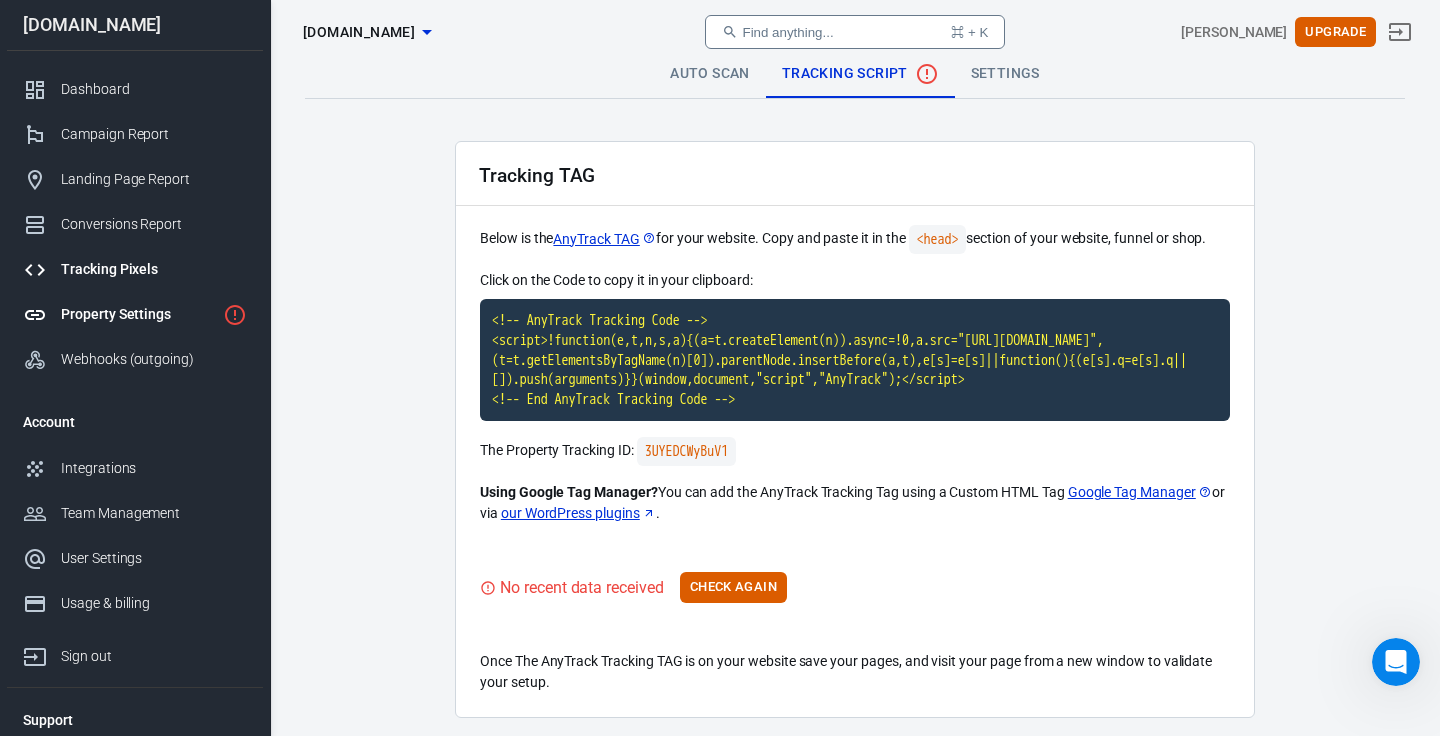 click on "Tracking Pixels" at bounding box center (154, 269) 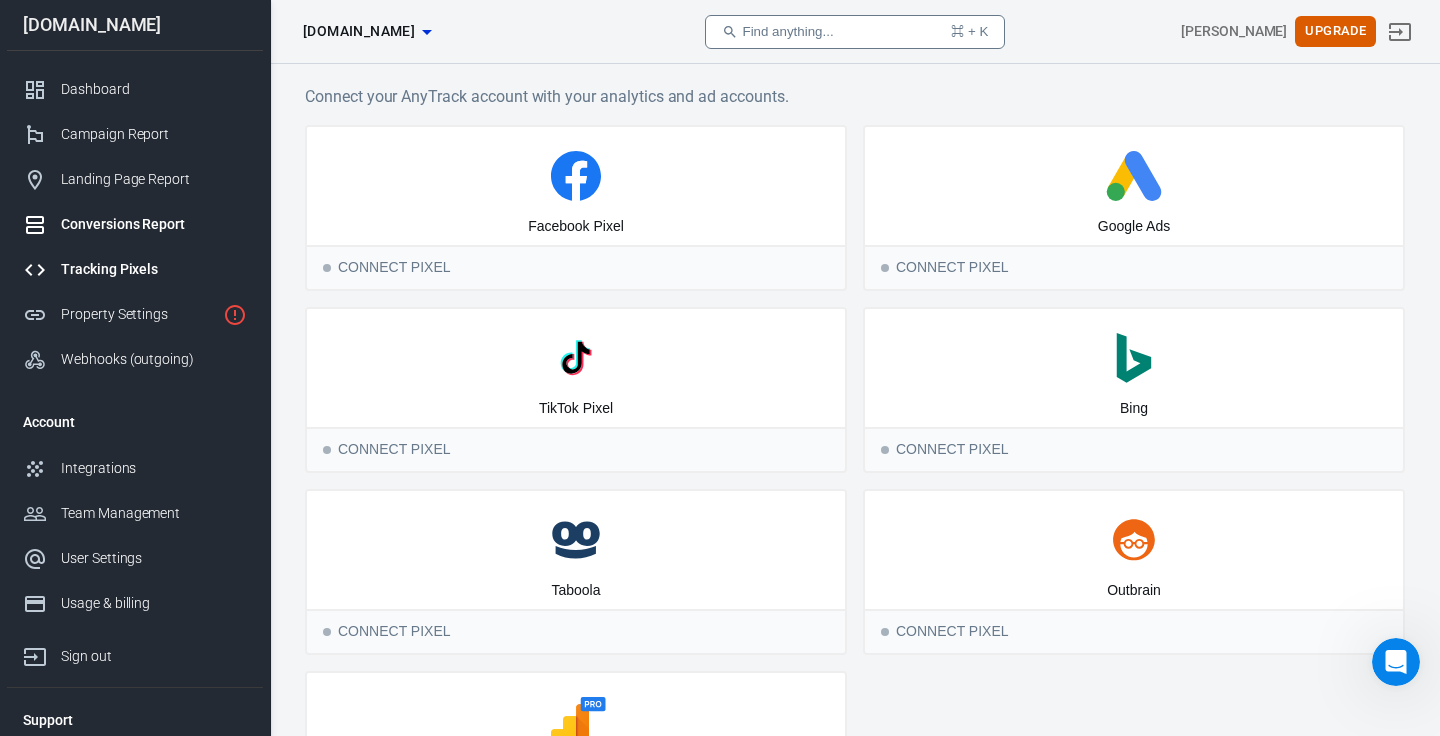 click on "Conversions Report" at bounding box center [154, 224] 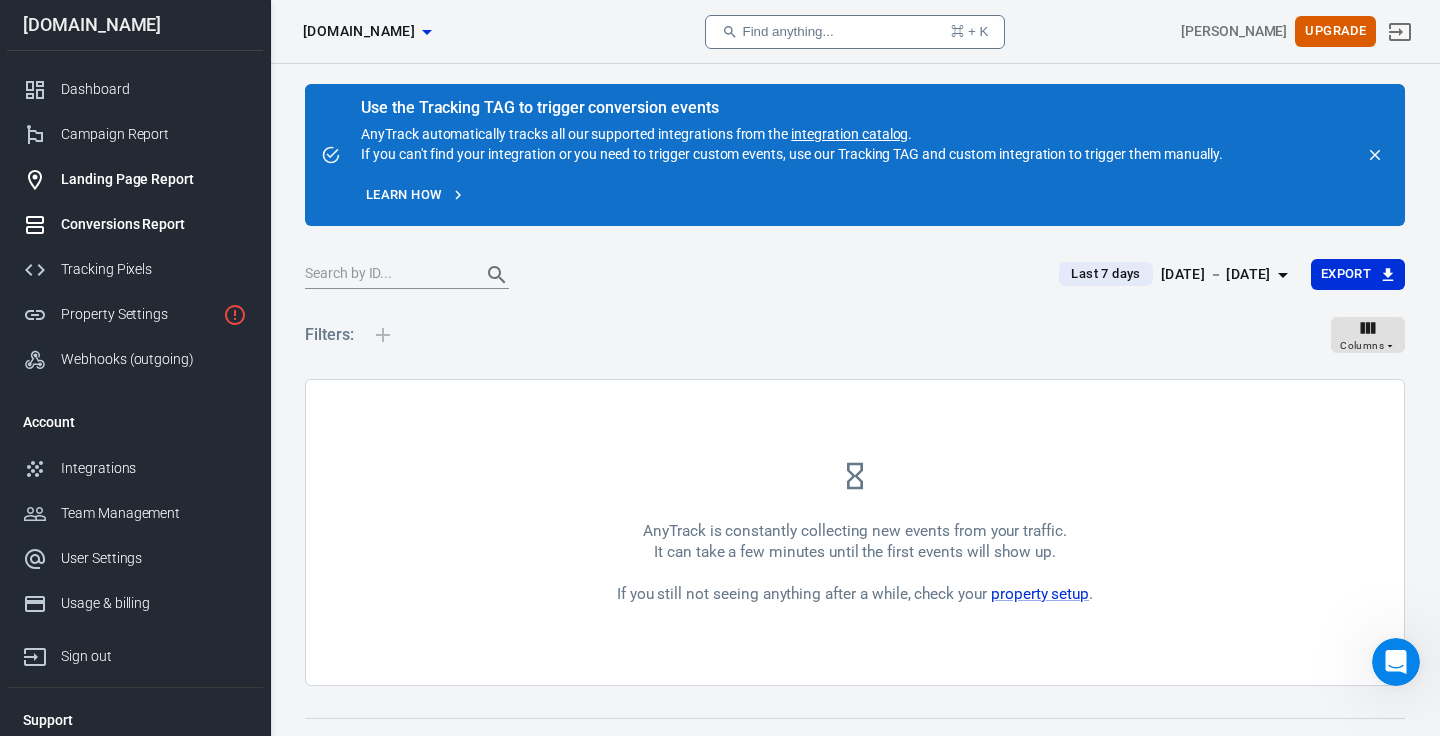 click on "Landing Page Report" at bounding box center [154, 179] 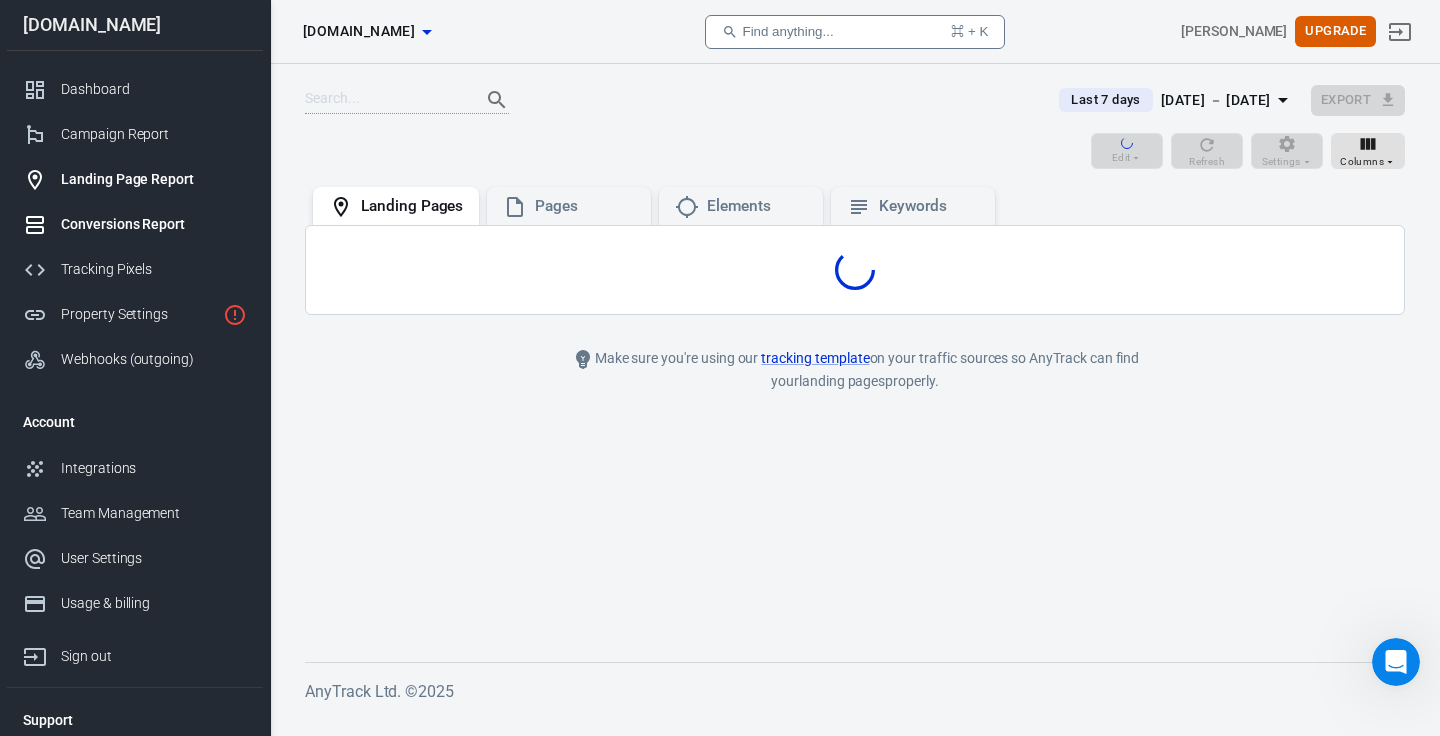 click on "Conversions Report" at bounding box center [154, 224] 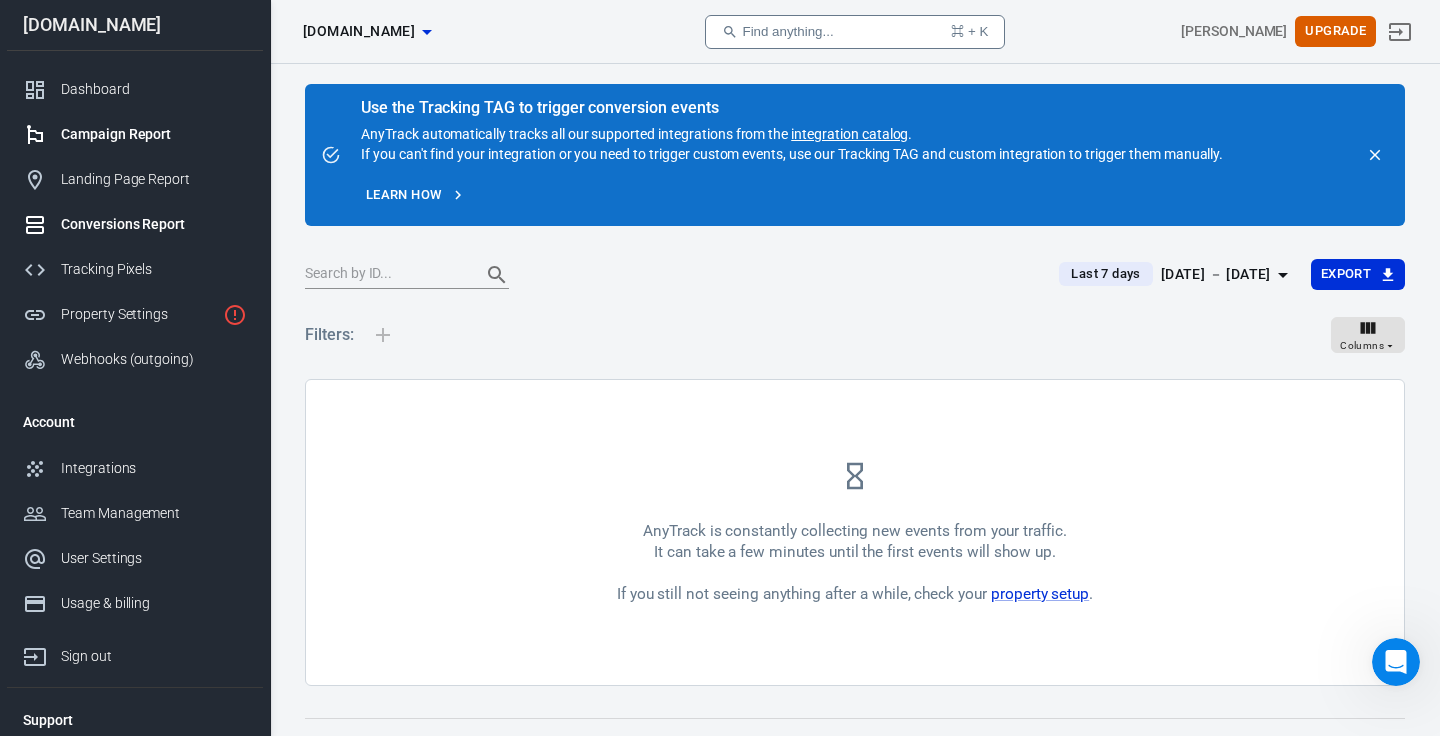 click on "Campaign Report" at bounding box center [154, 134] 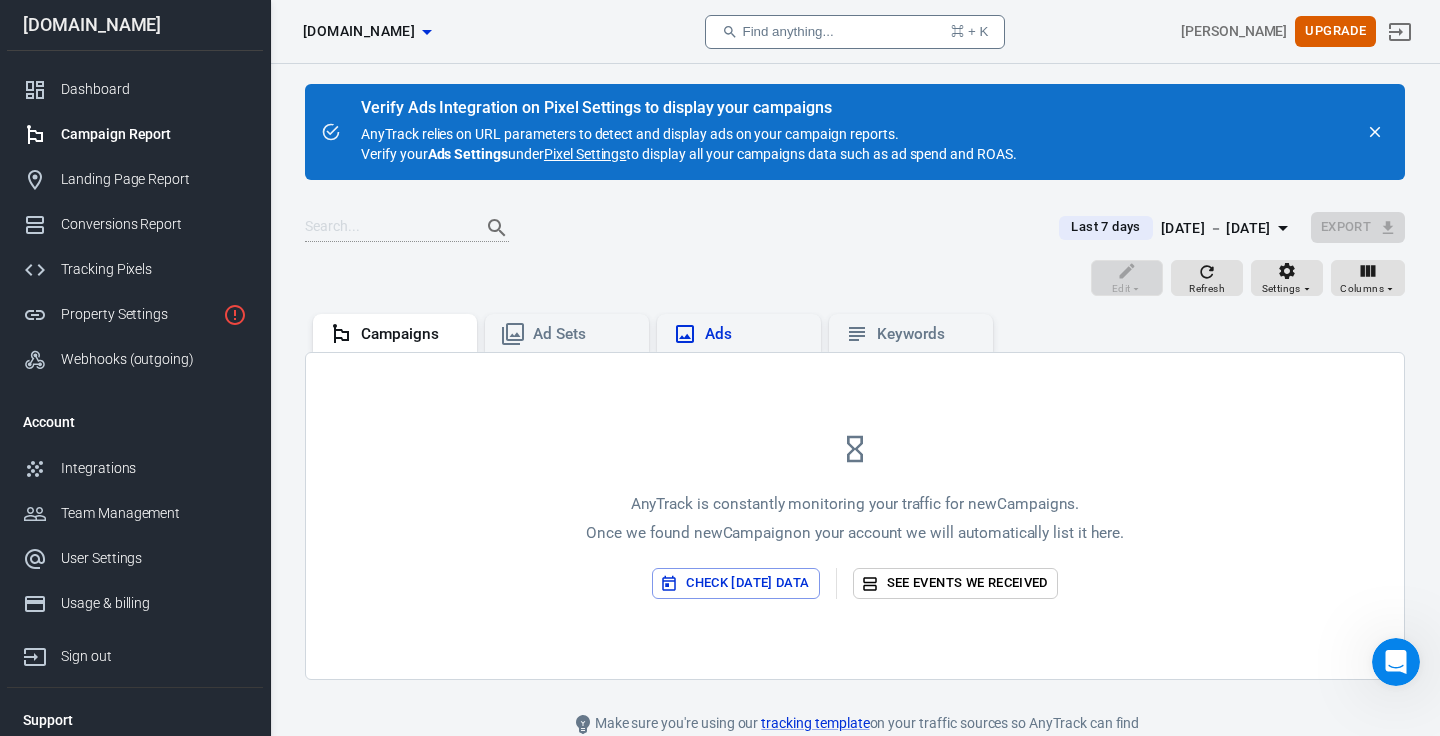 click 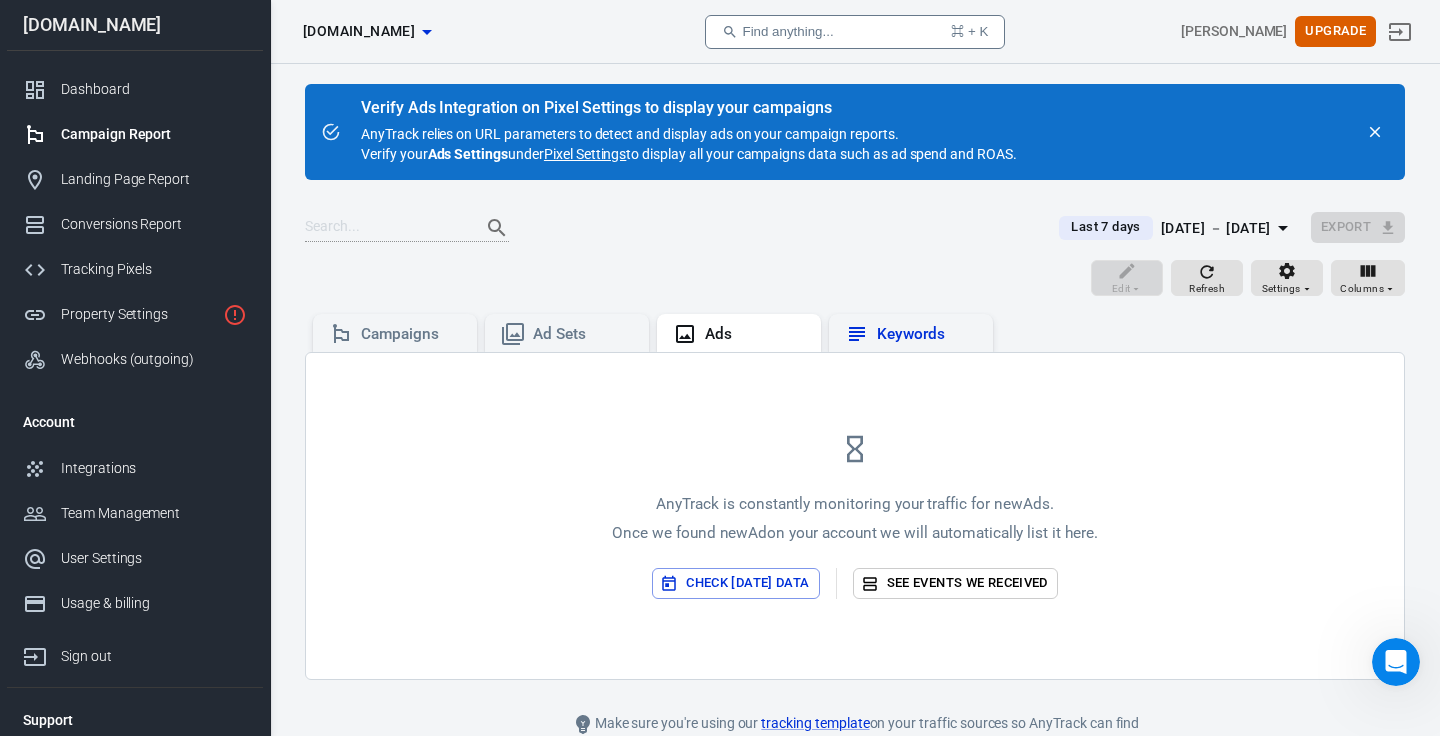 click on "Keywords" at bounding box center [911, 334] 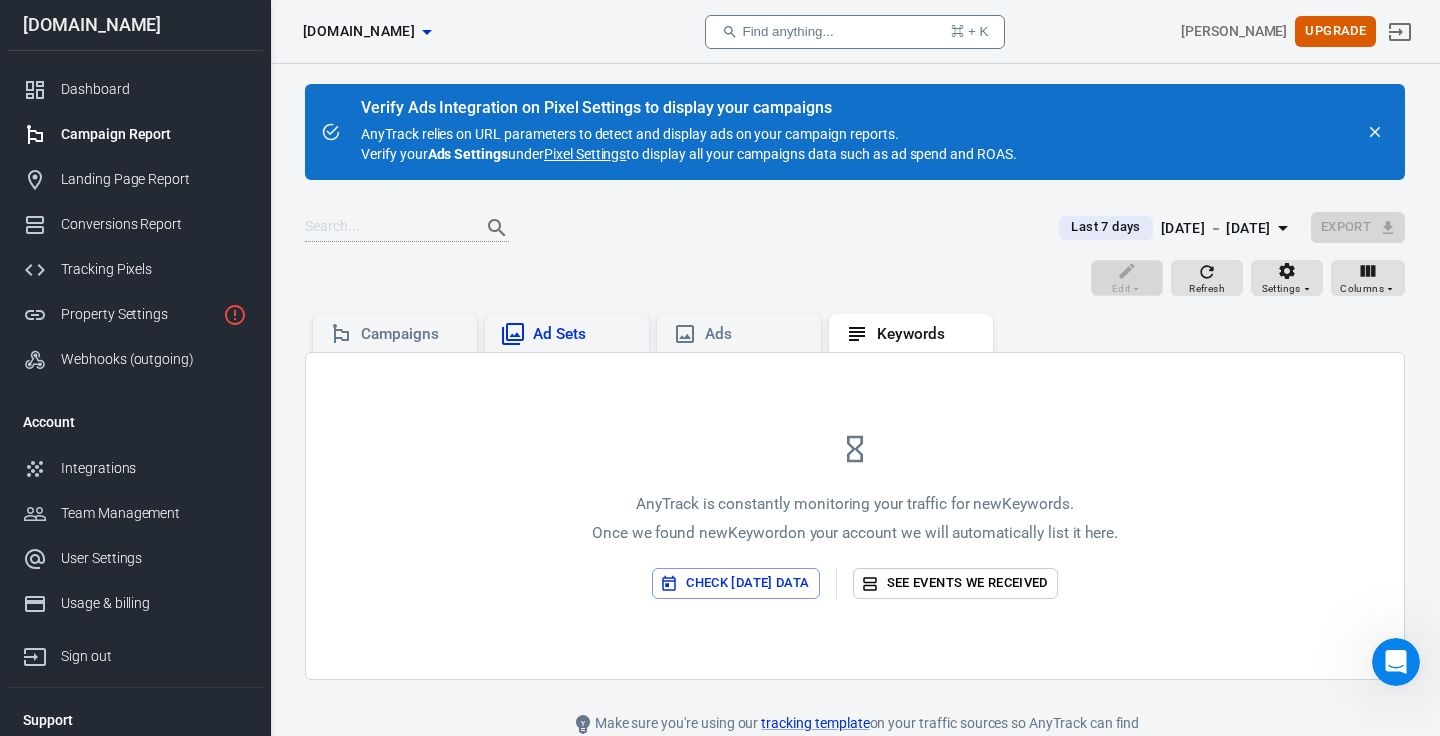 click on "Ad Sets" at bounding box center (567, 333) 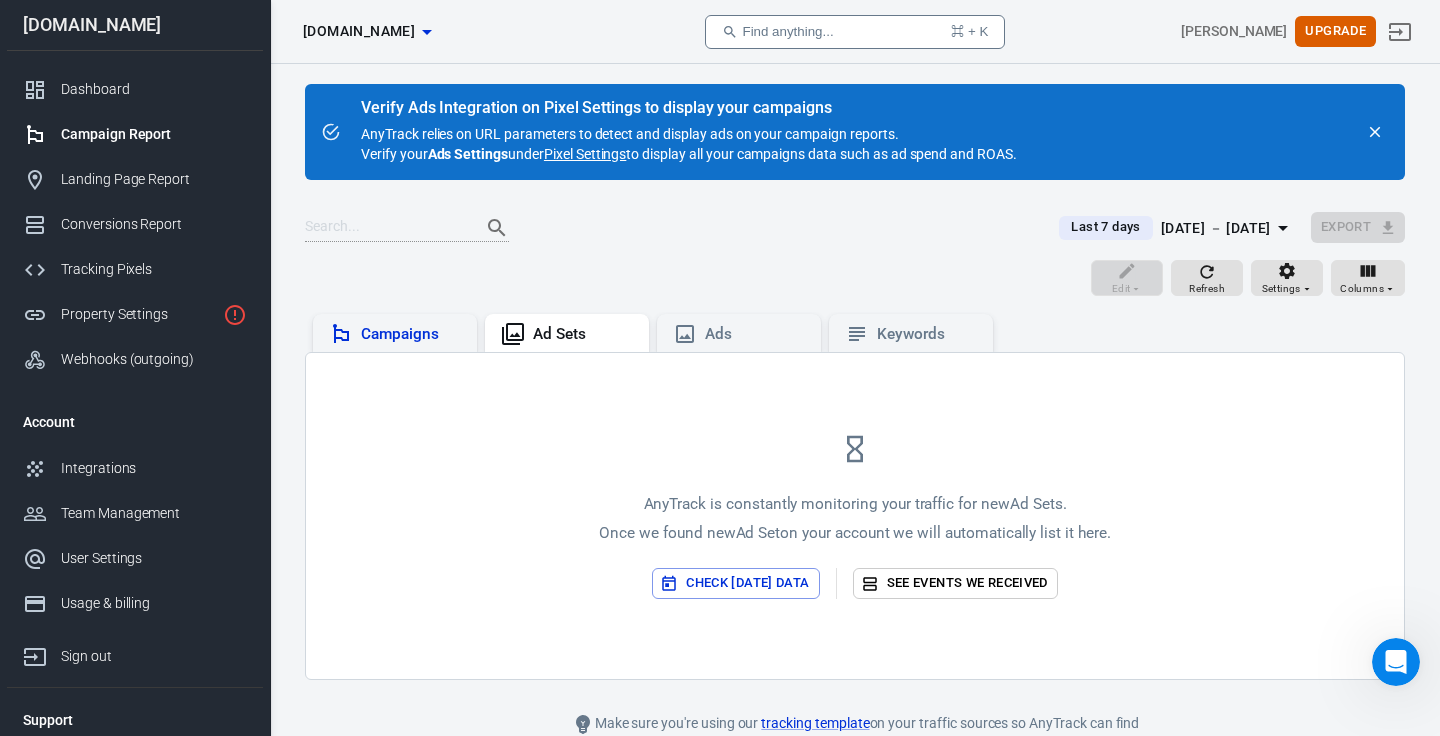 click on "Campaigns" at bounding box center [411, 334] 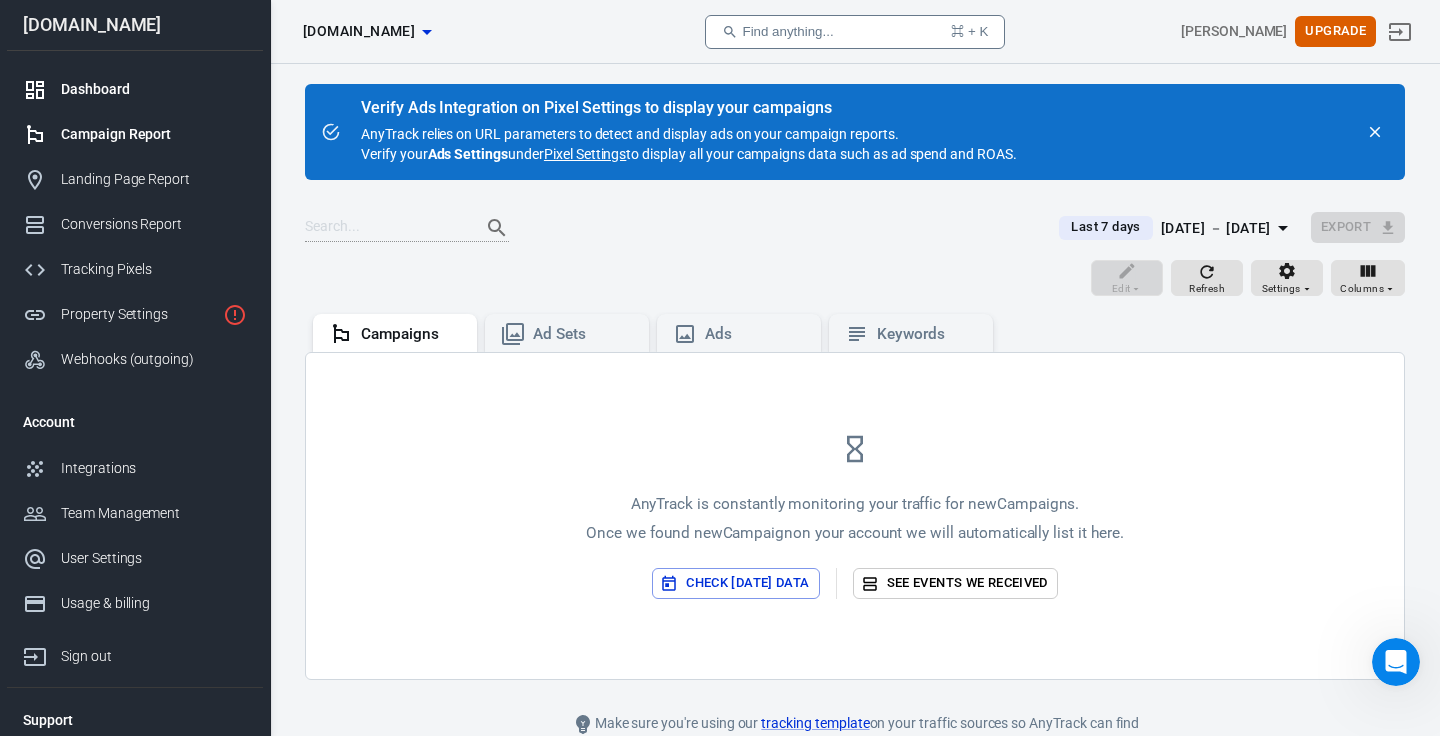 click on "Dashboard" at bounding box center (135, 89) 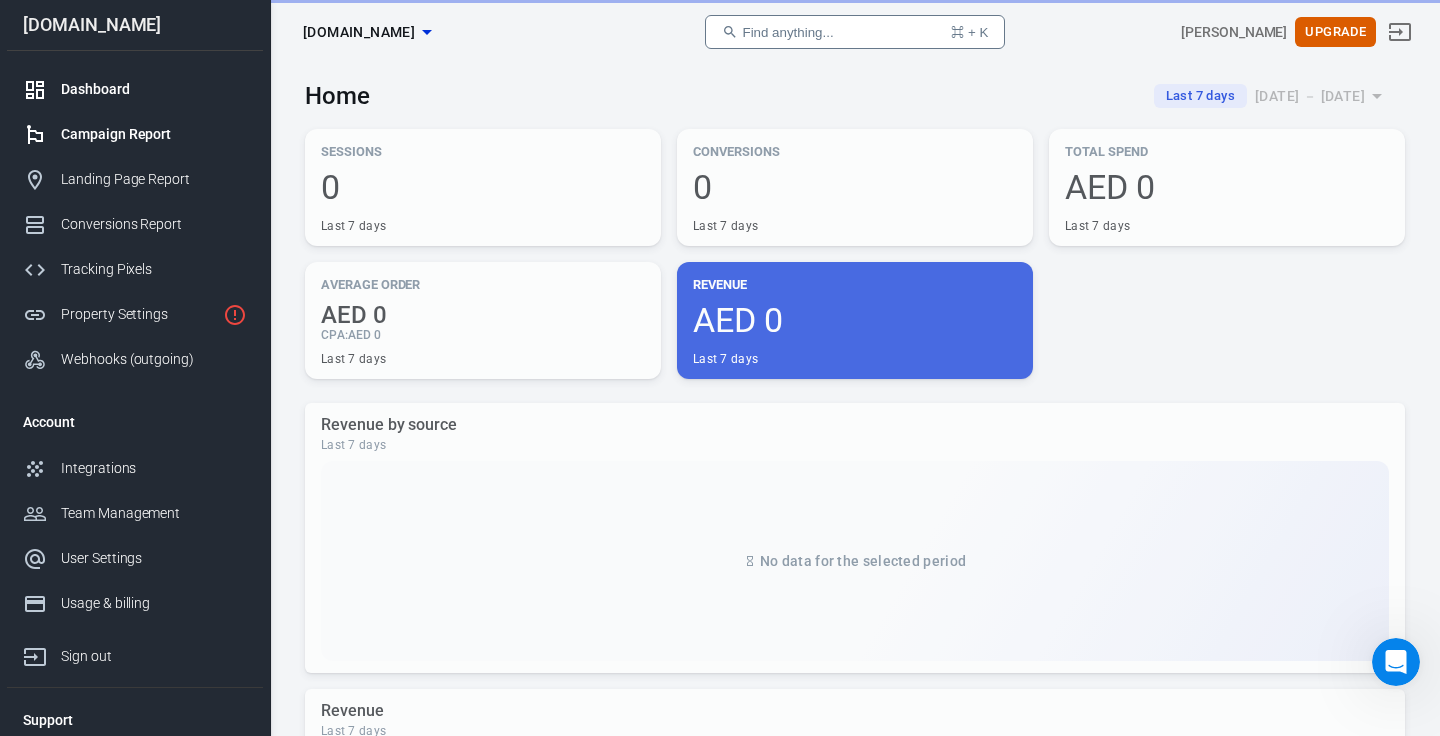click on "Campaign Report" at bounding box center [154, 134] 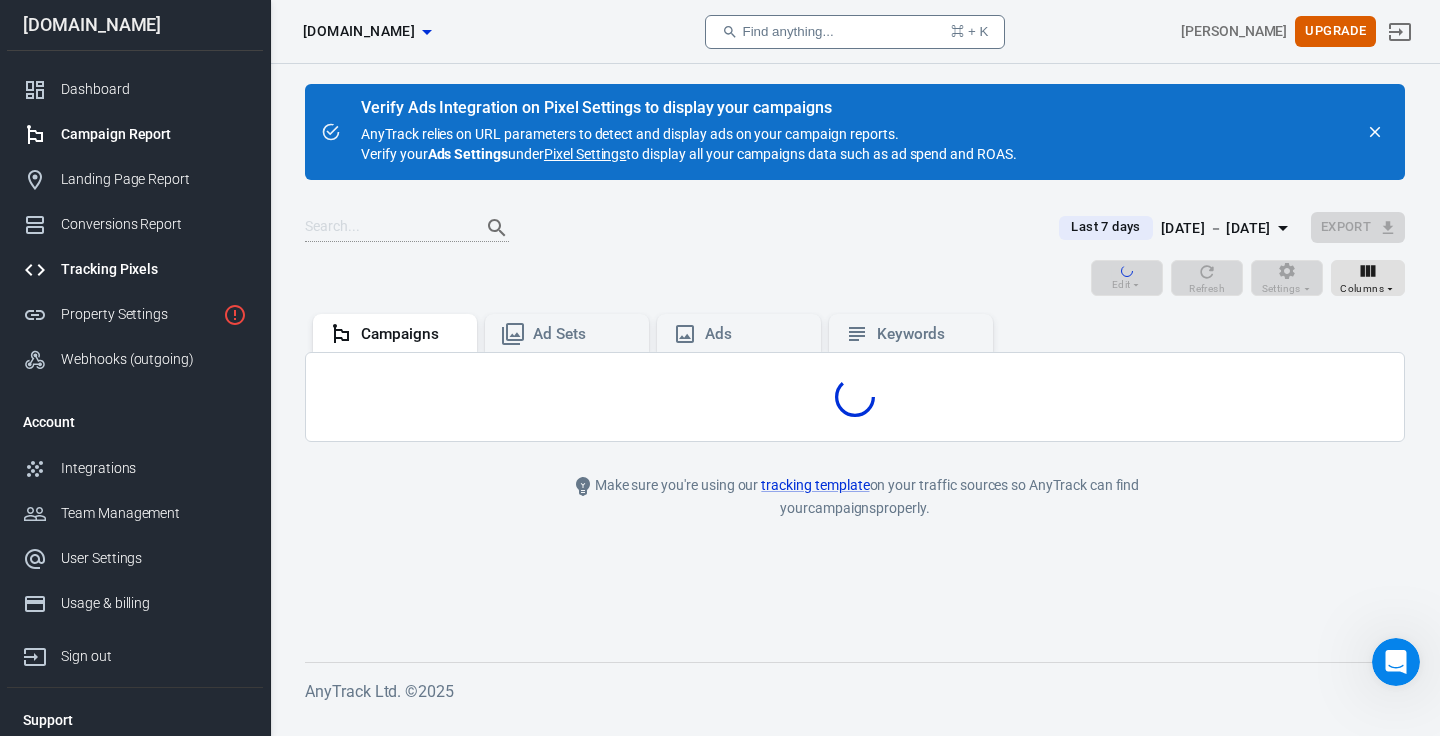 drag, startPoint x: 132, startPoint y: 151, endPoint x: 103, endPoint y: 294, distance: 145.91093 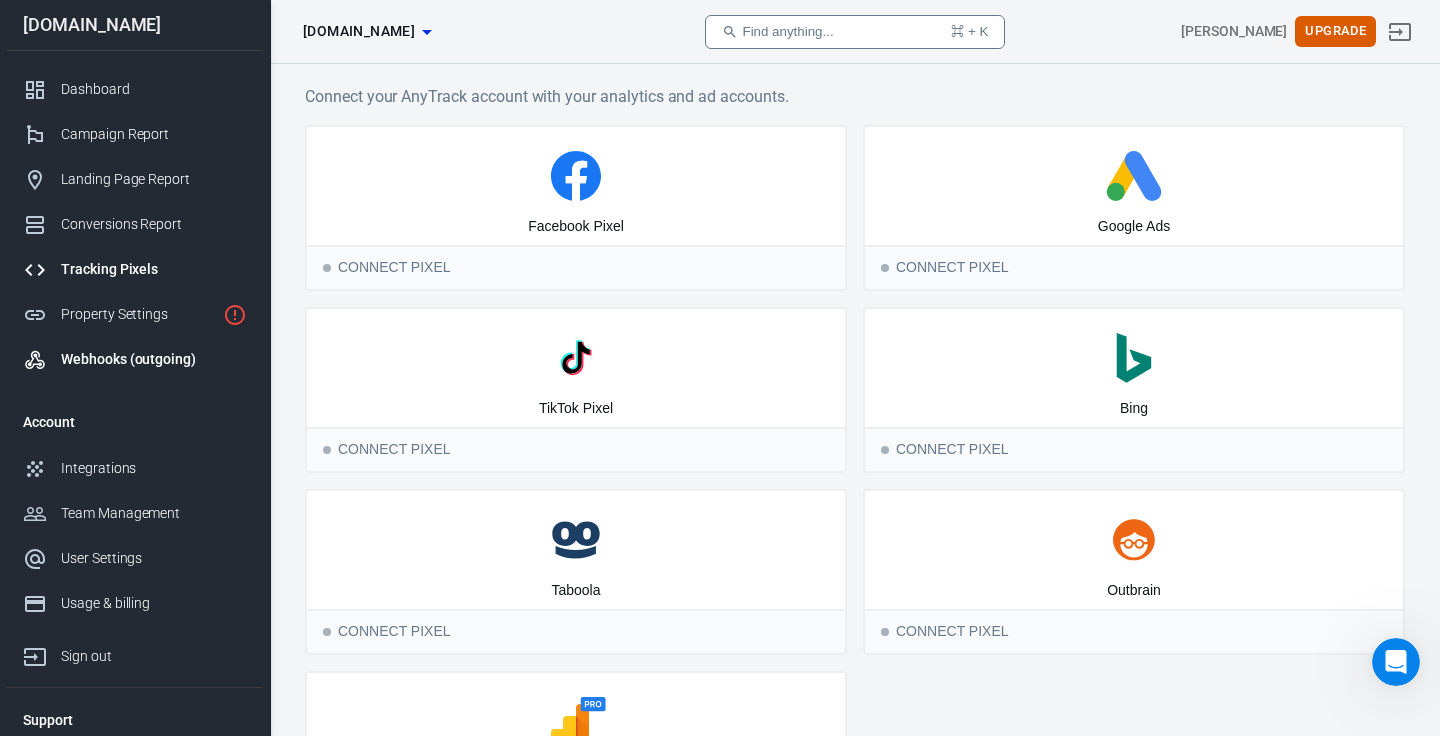click on "Webhooks (outgoing)" at bounding box center [154, 359] 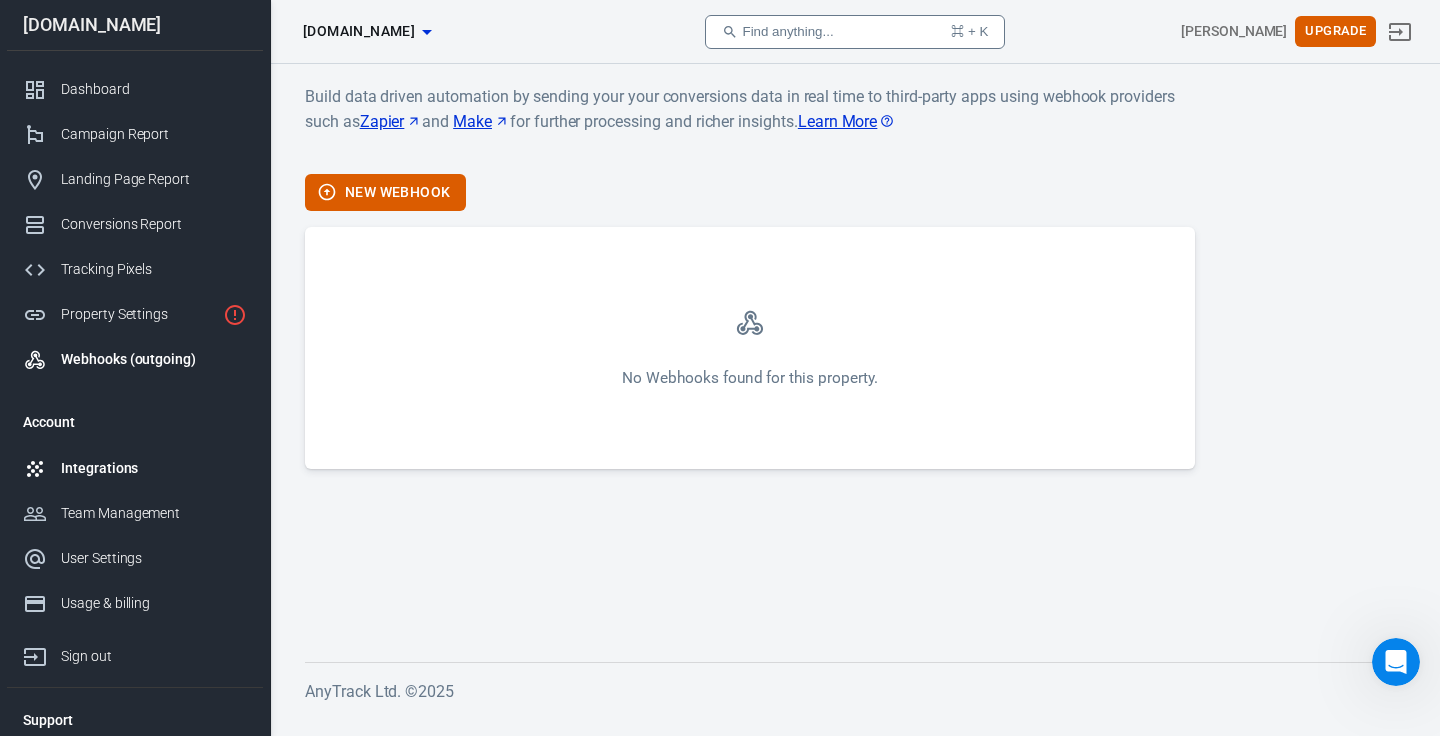 click on "Integrations" at bounding box center (154, 468) 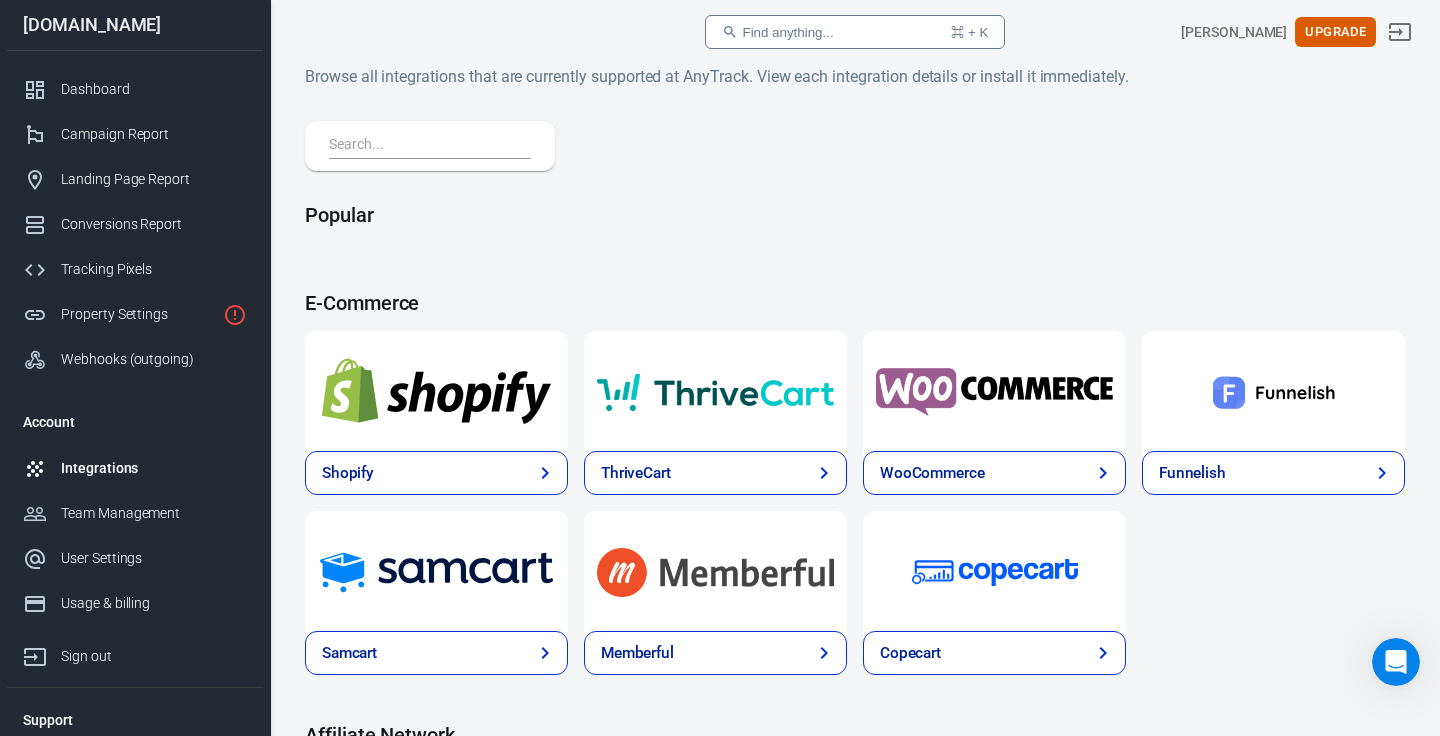 scroll, scrollTop: 0, scrollLeft: 0, axis: both 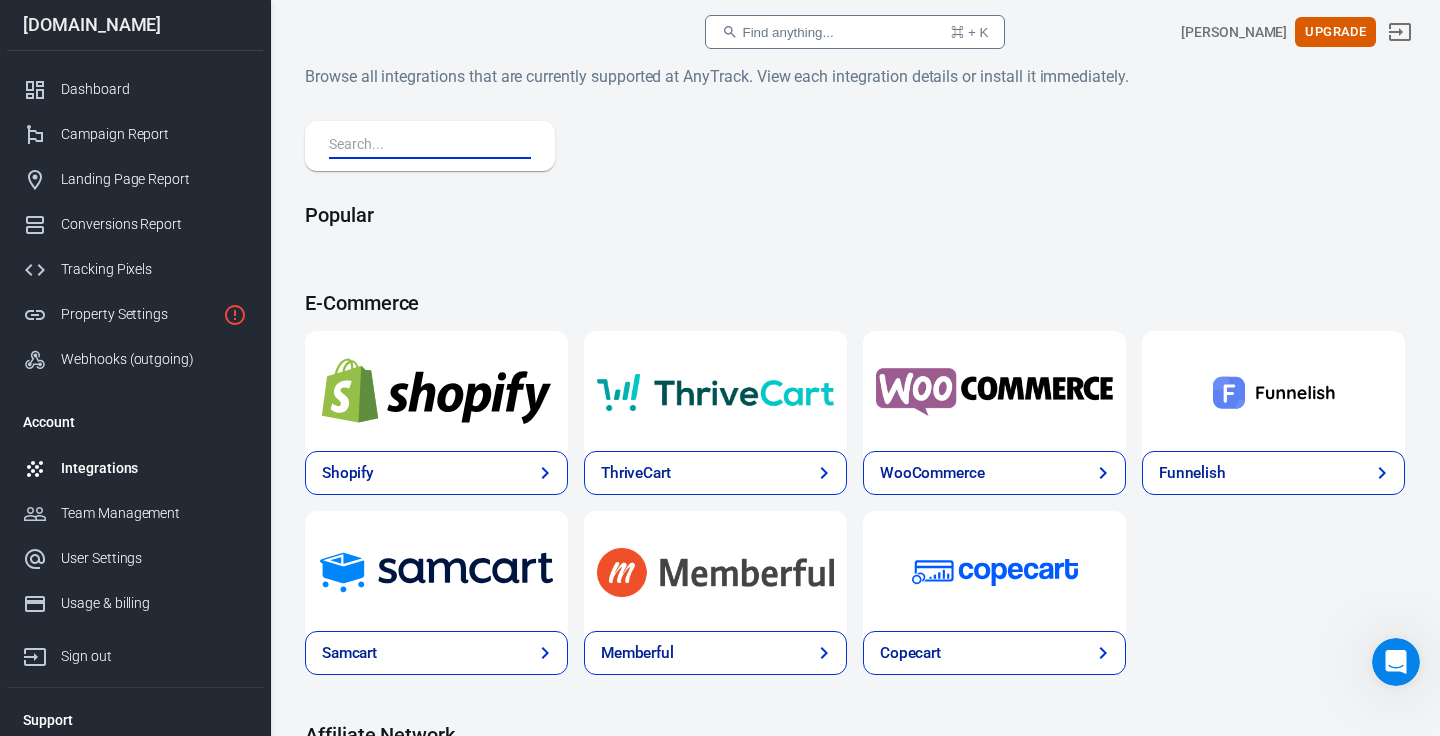 click at bounding box center [426, 146] 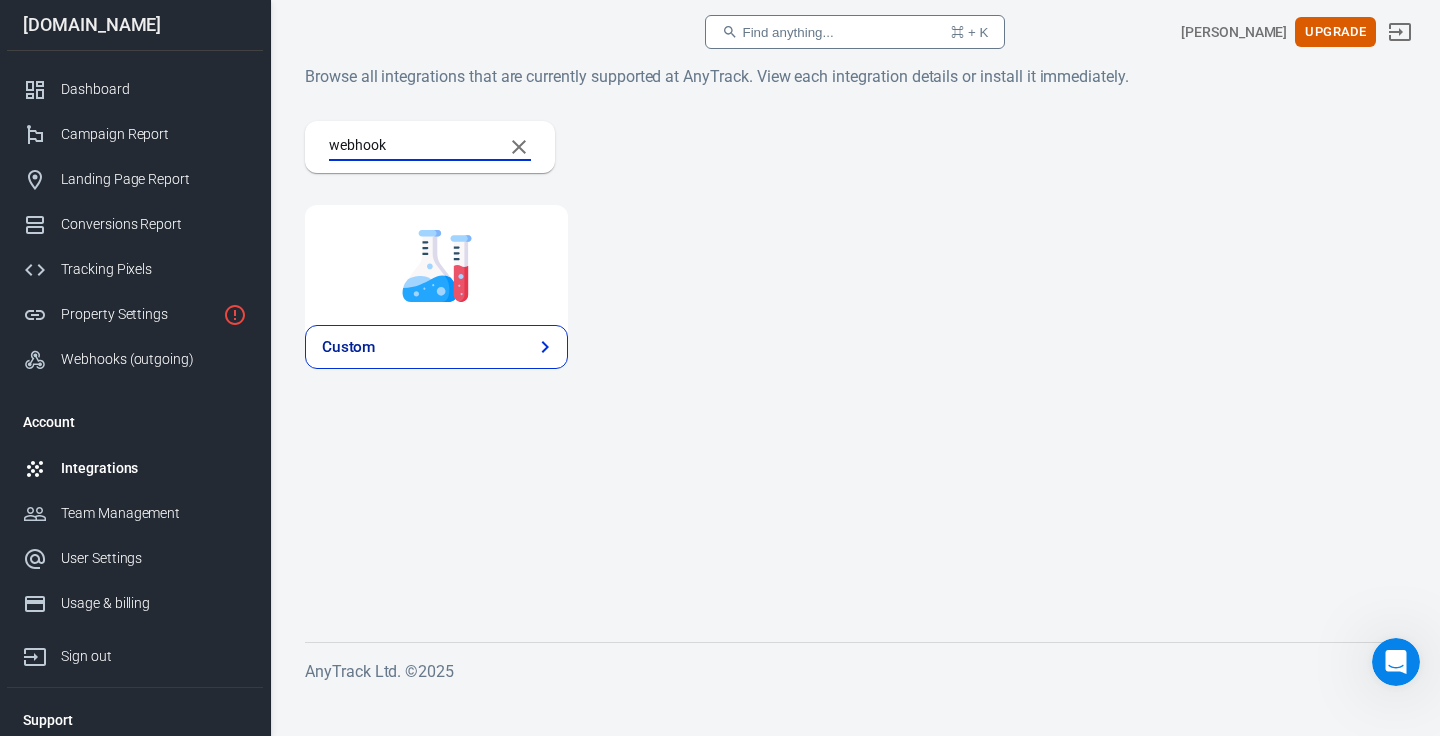 type on "webhook" 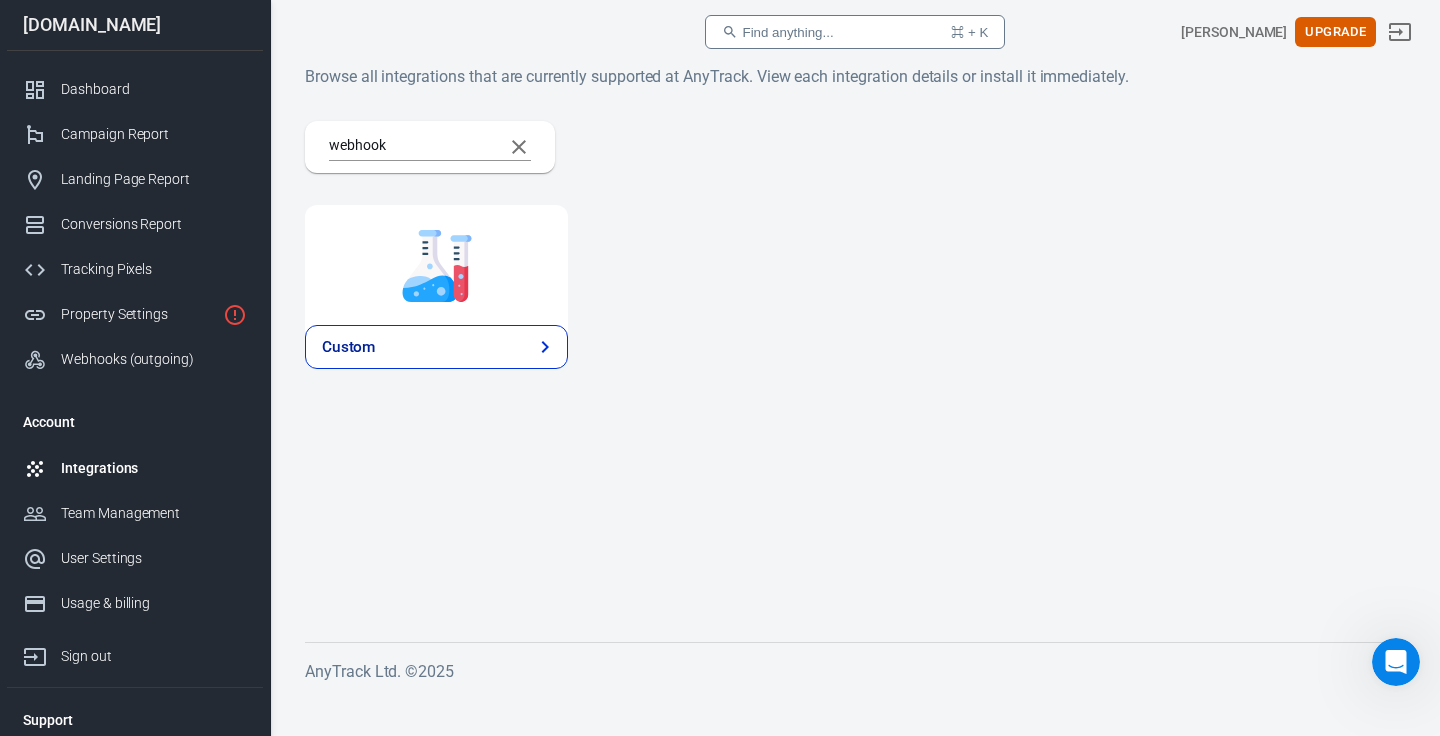 click on "Custom" at bounding box center (436, 347) 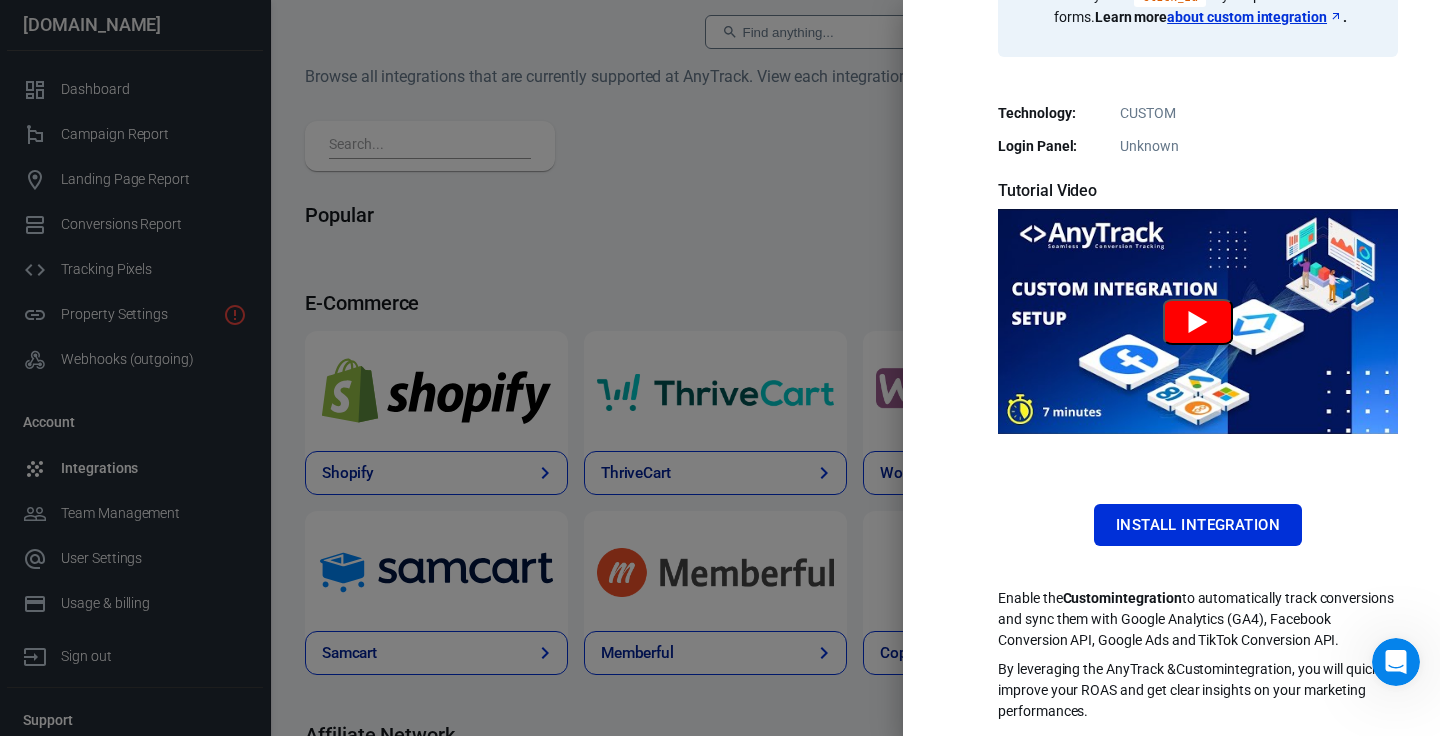 scroll, scrollTop: 440, scrollLeft: 0, axis: vertical 